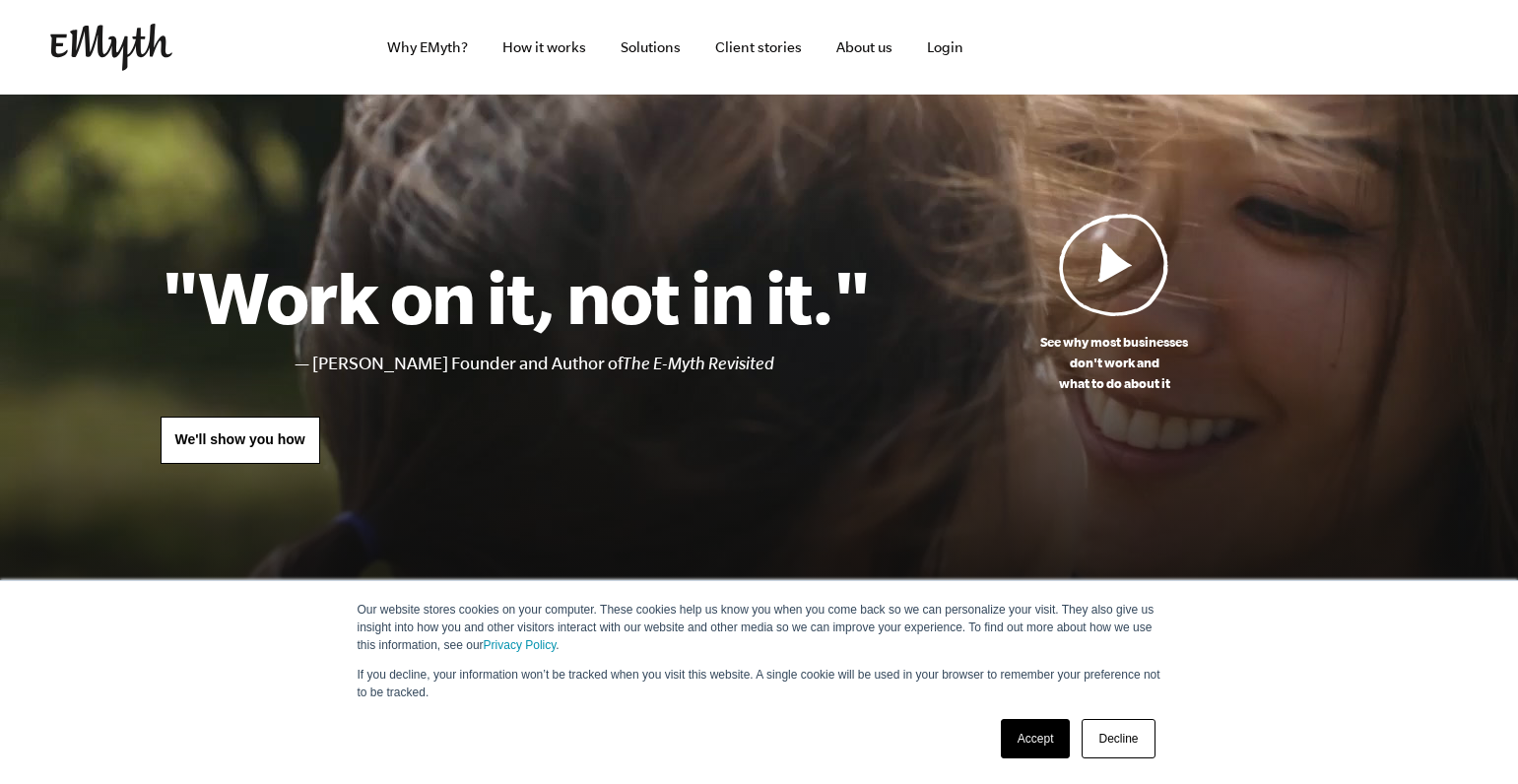 scroll, scrollTop: 0, scrollLeft: 0, axis: both 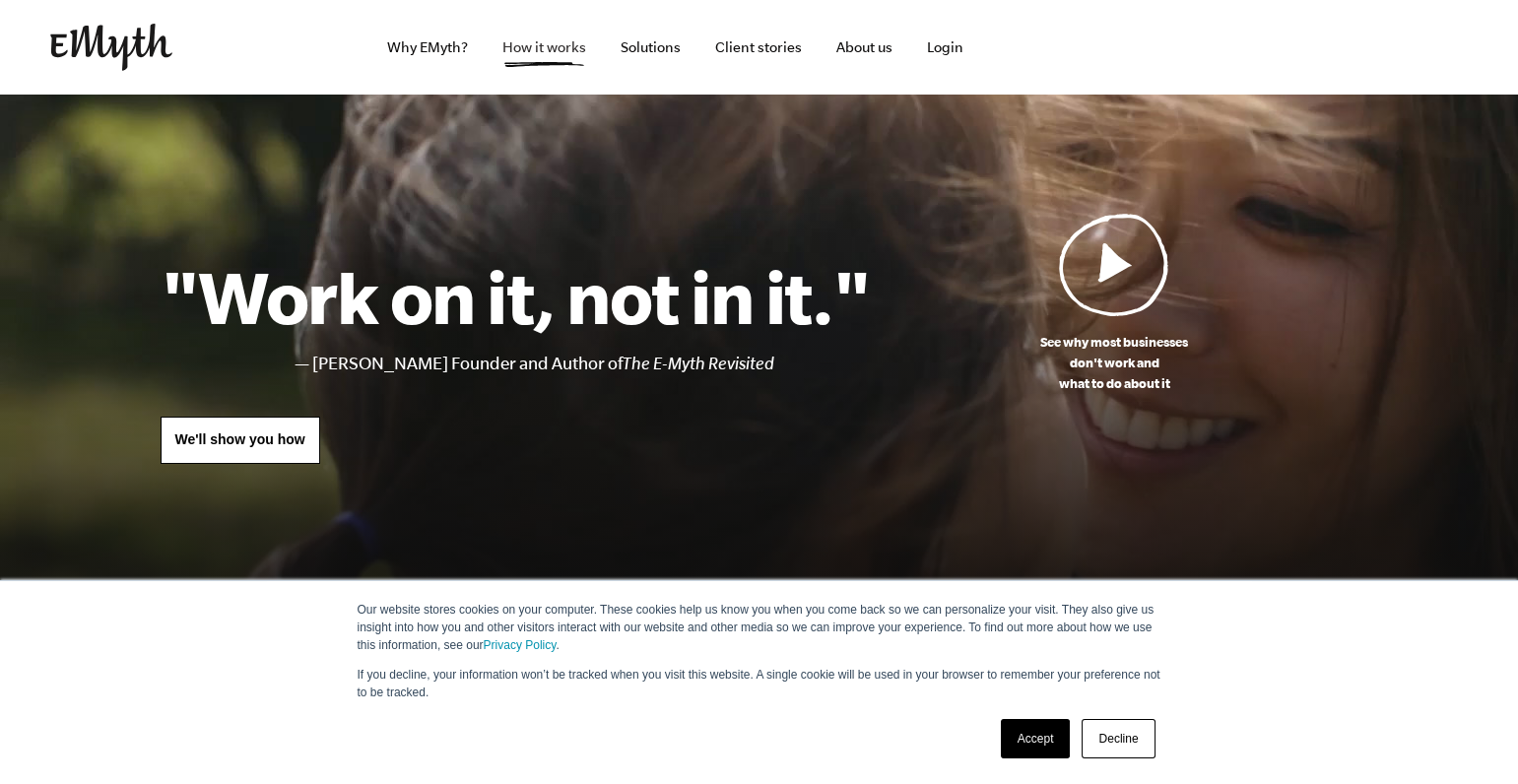 click on "How it works" at bounding box center (544, 47) 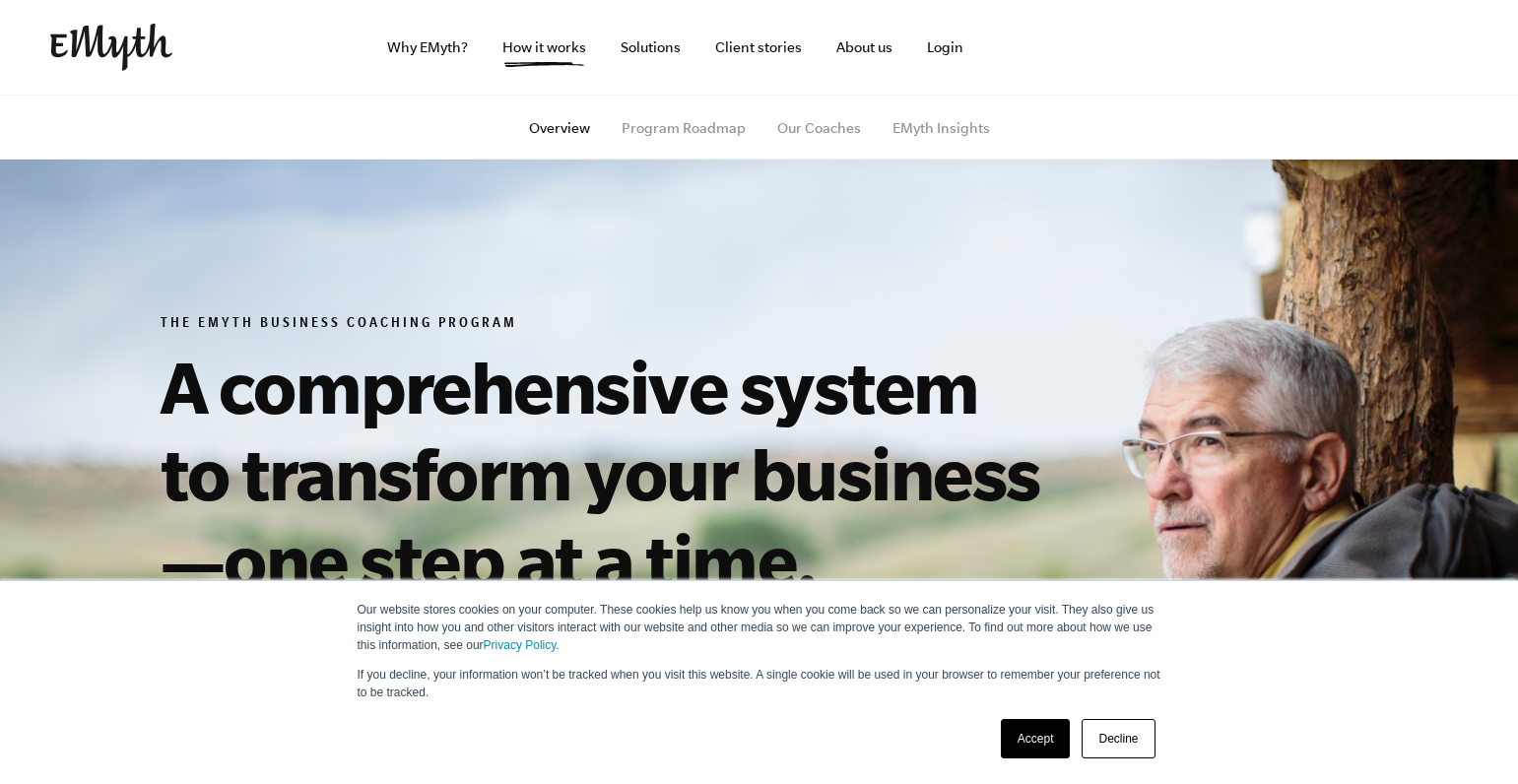 scroll, scrollTop: 0, scrollLeft: 0, axis: both 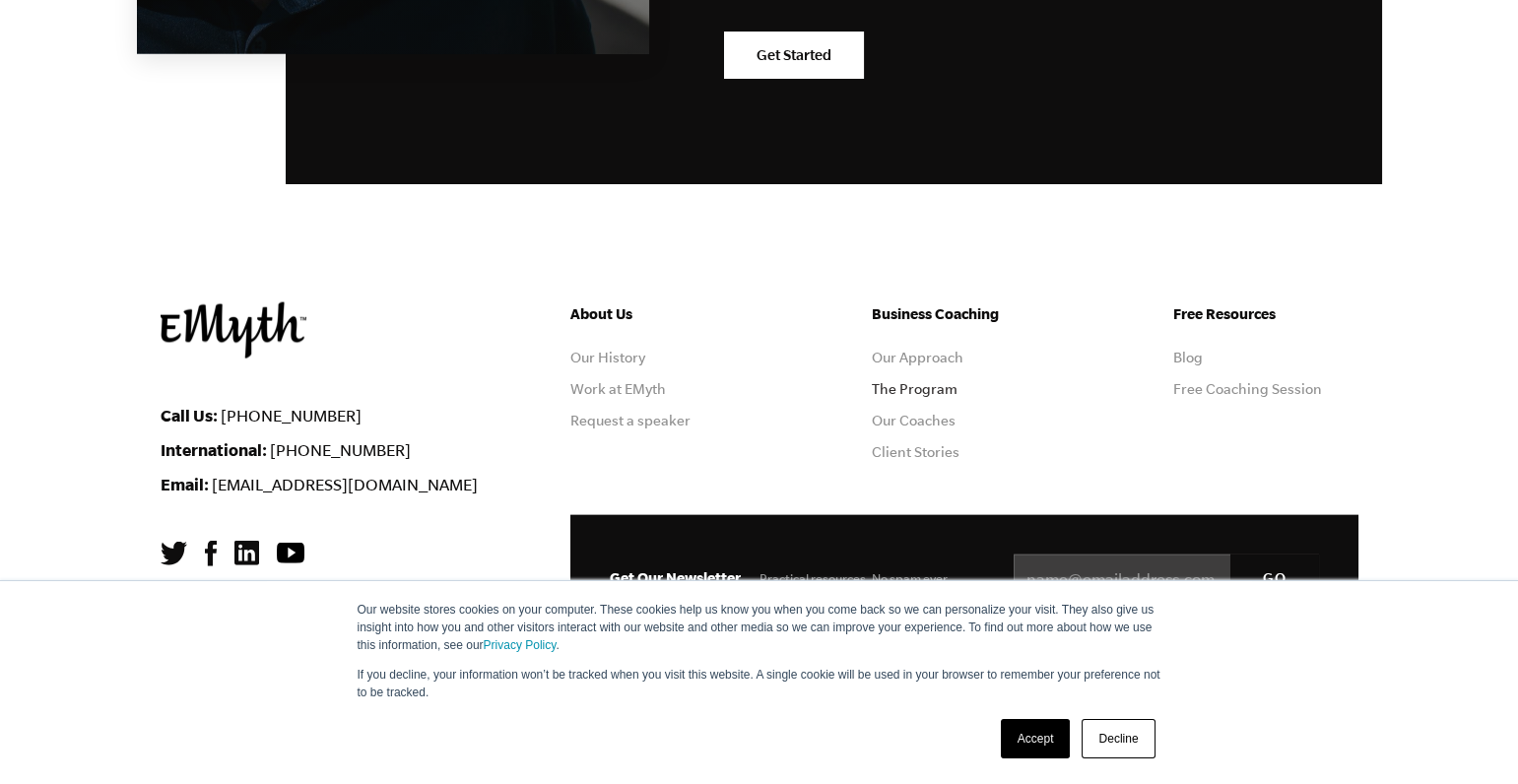 click on "The Program" at bounding box center [914, 389] 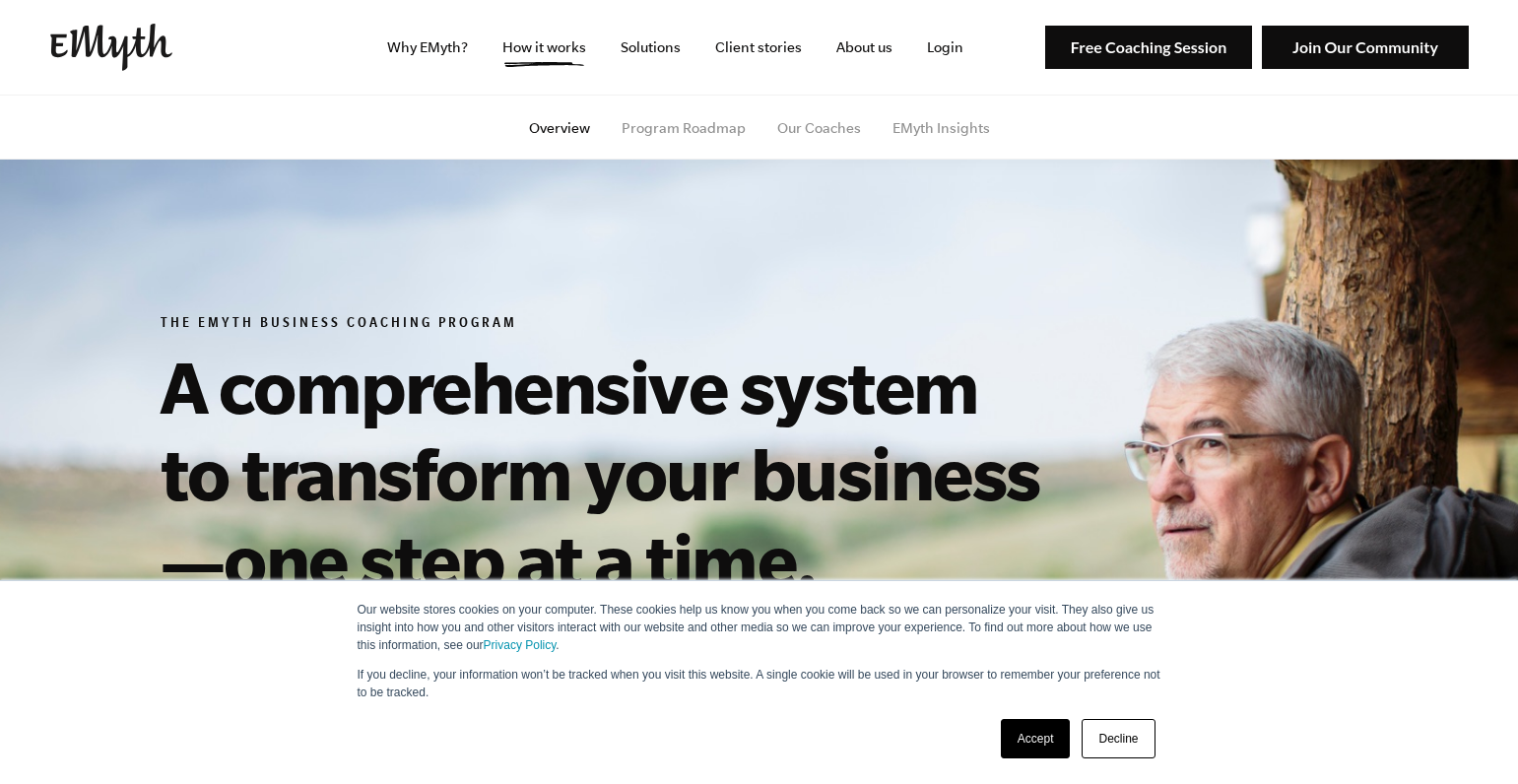scroll, scrollTop: 0, scrollLeft: 0, axis: both 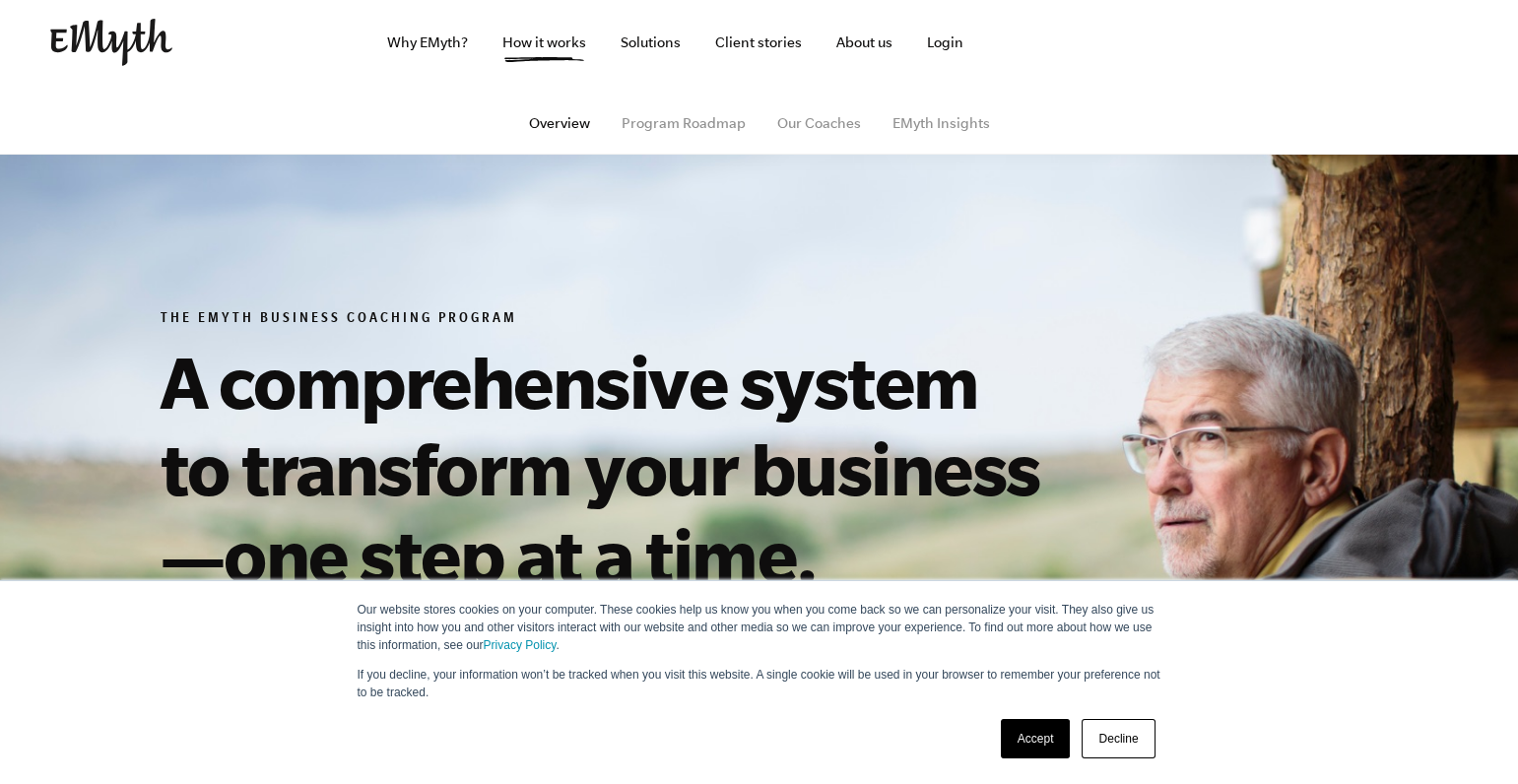 click on "Decline" at bounding box center (1118, 739) 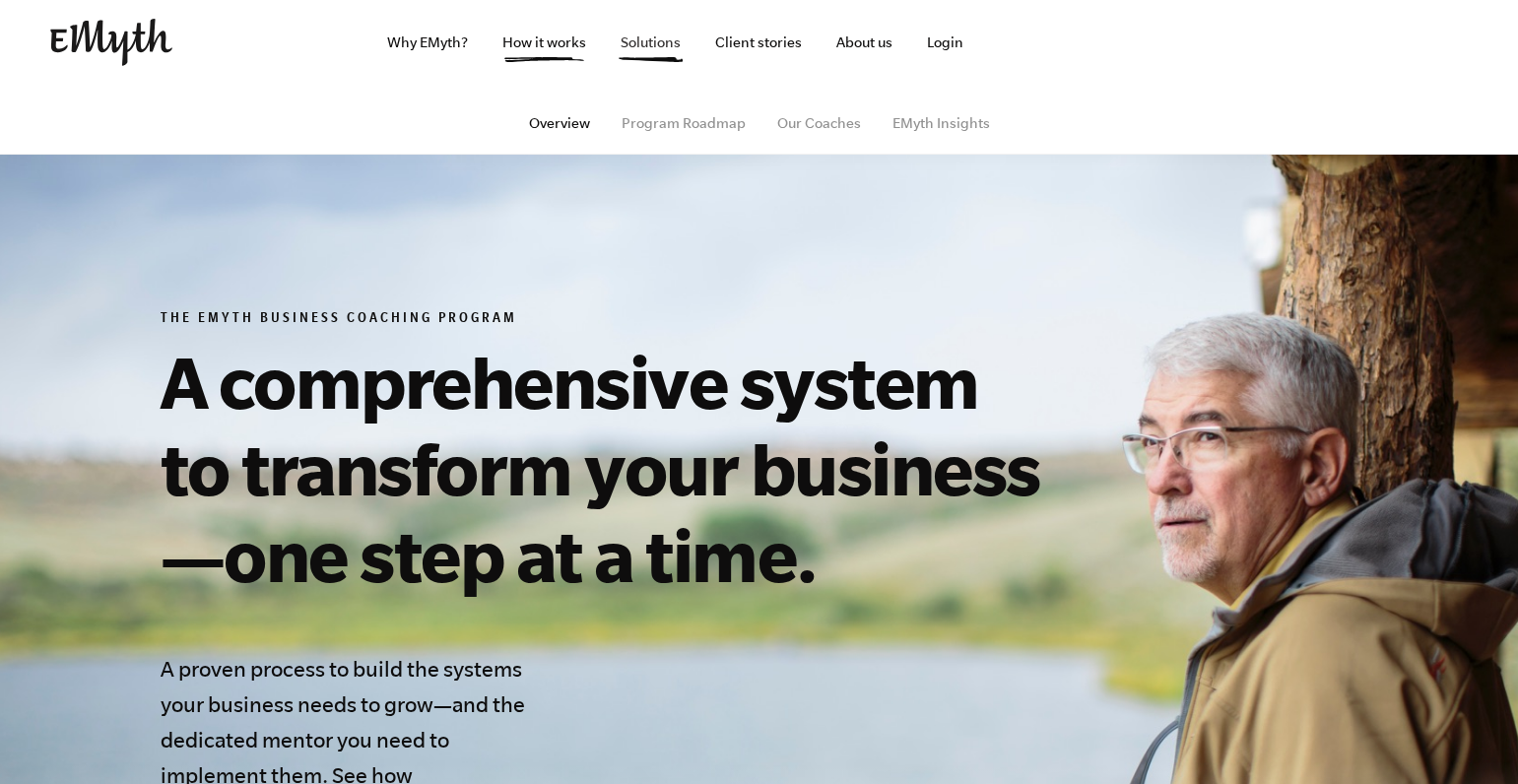 click on "Solutions" at bounding box center (650, 42) 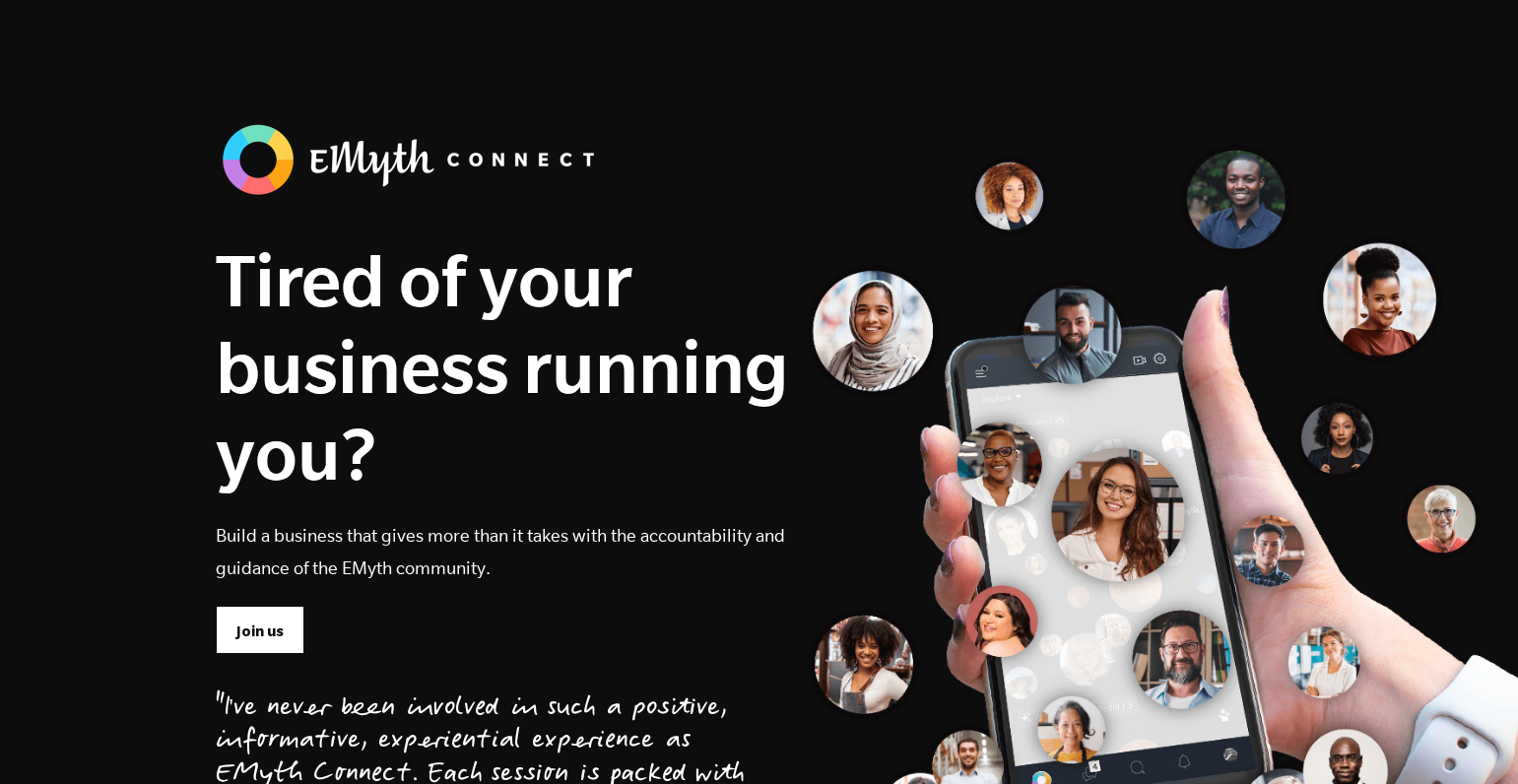 scroll, scrollTop: 0, scrollLeft: 0, axis: both 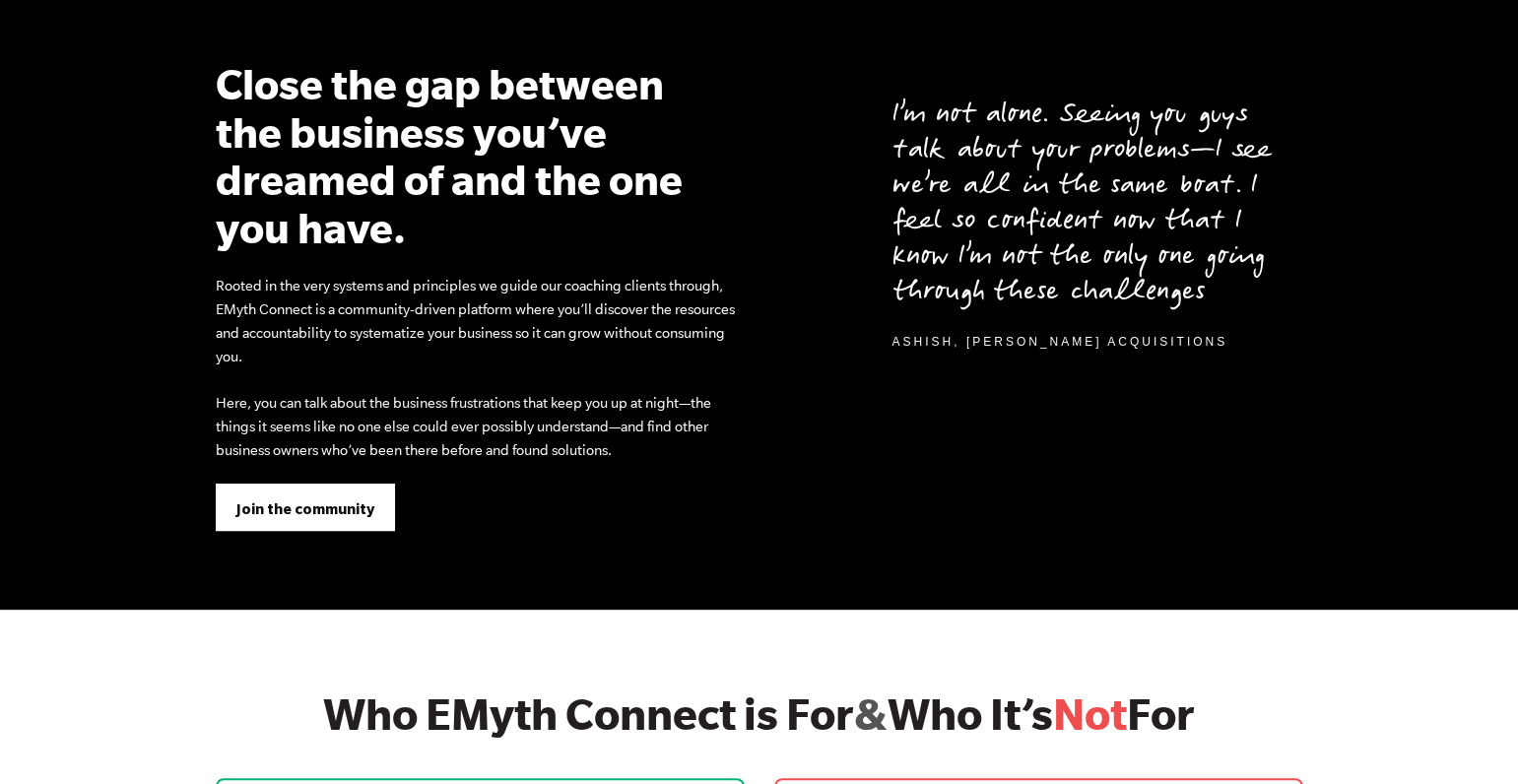 click on "Join the community" at bounding box center [305, 509] 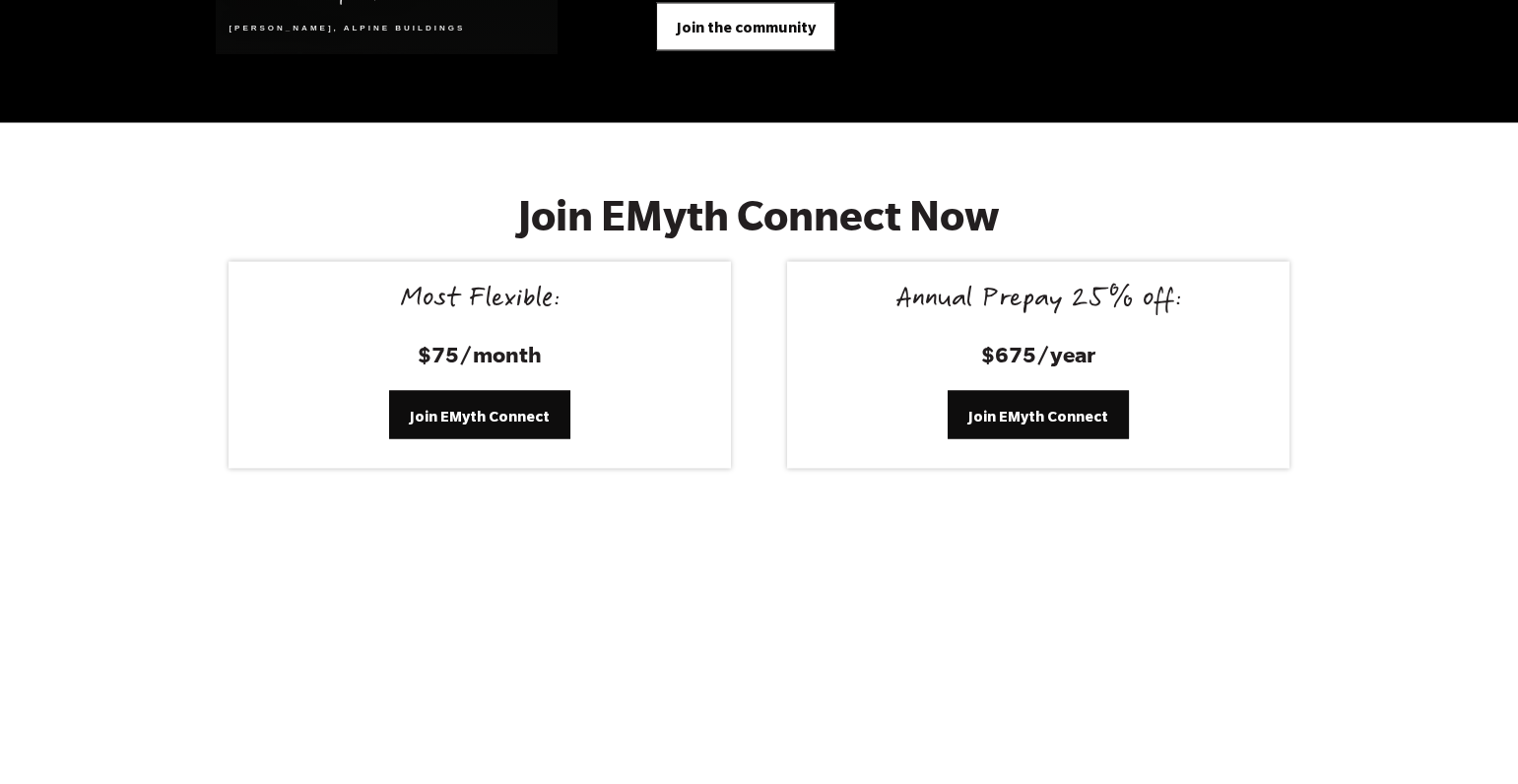 scroll, scrollTop: 8096, scrollLeft: 0, axis: vertical 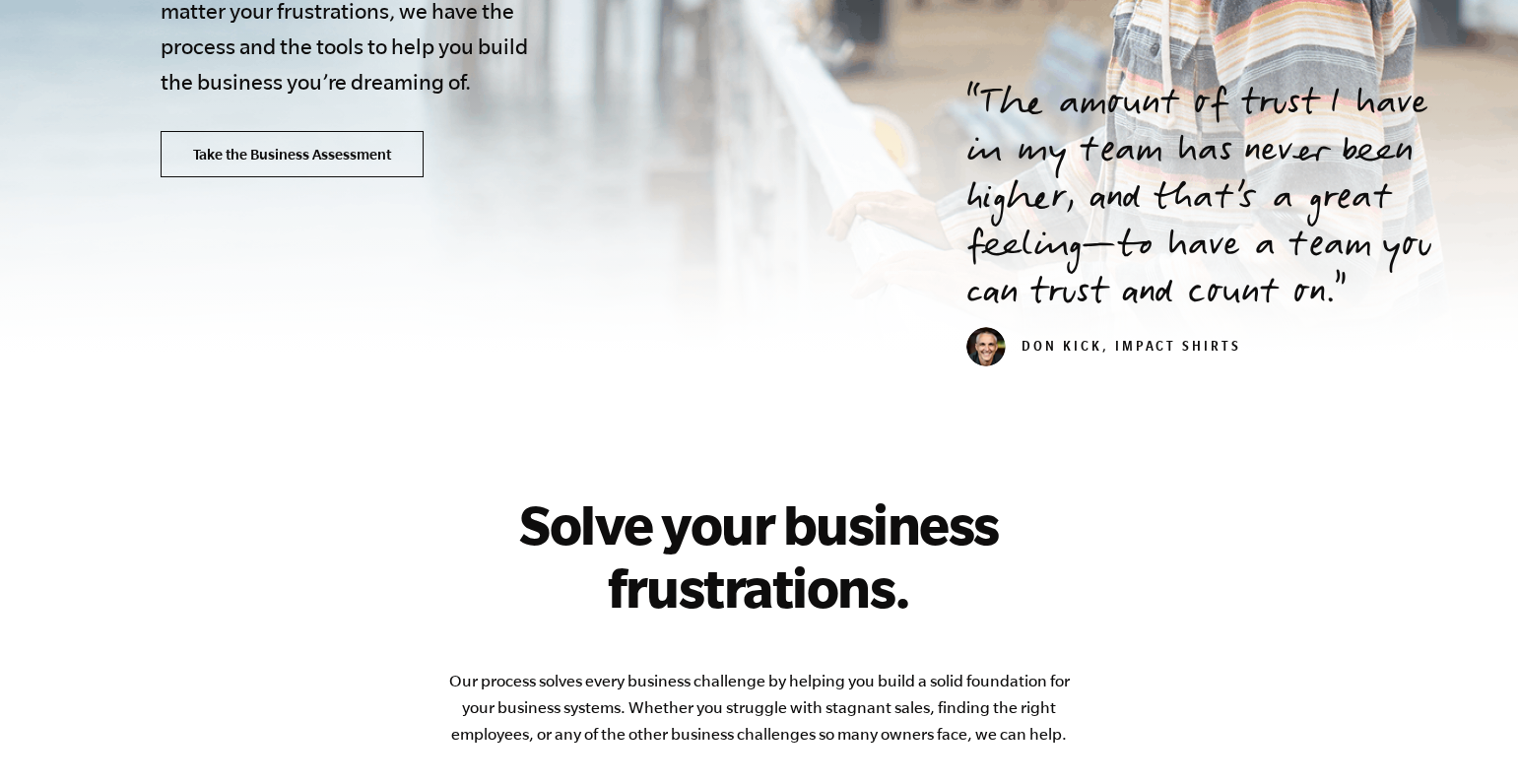 click on "Take the Business Assessment" at bounding box center [292, 155] 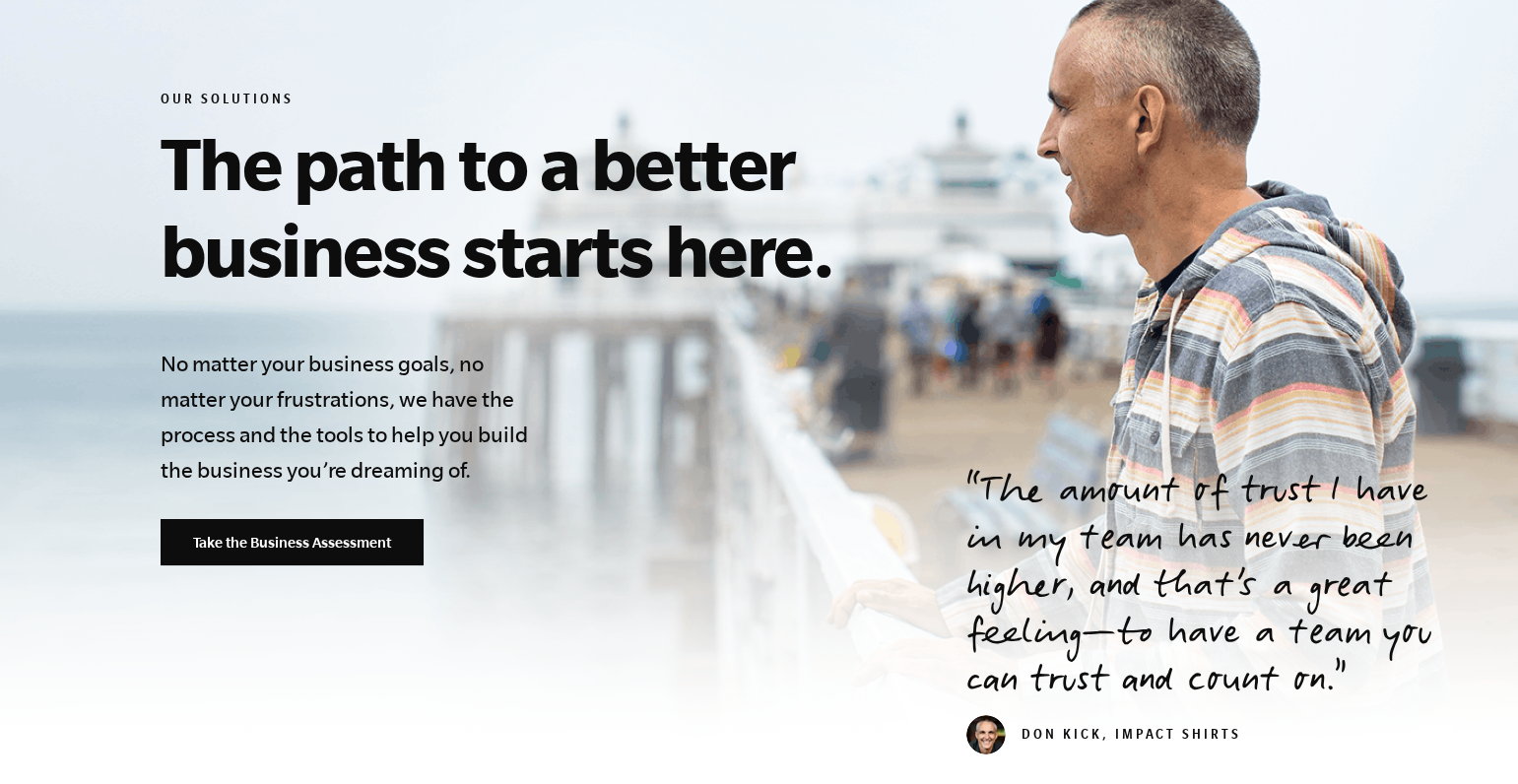 scroll, scrollTop: 0, scrollLeft: 0, axis: both 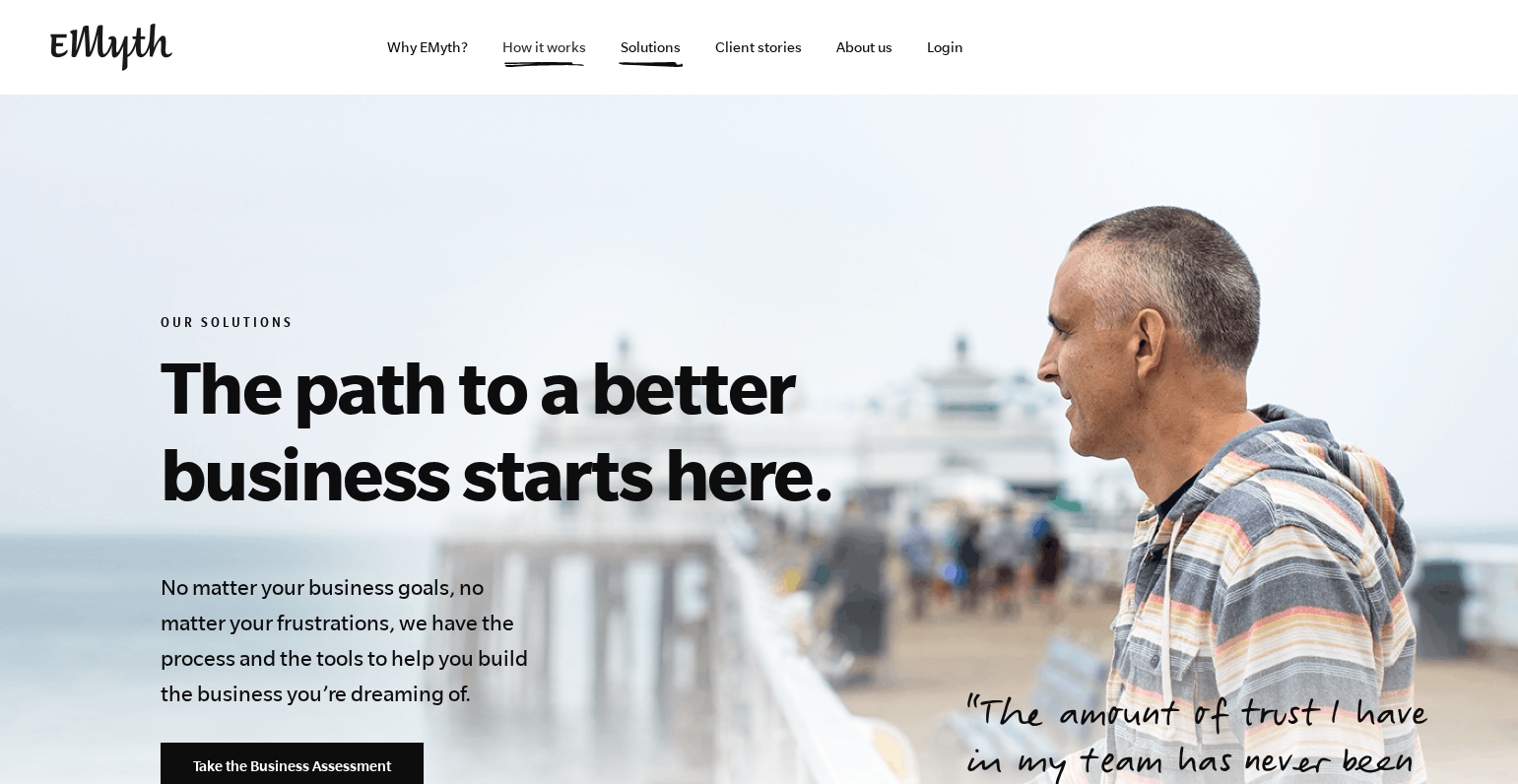 click on "How it works" at bounding box center [544, 47] 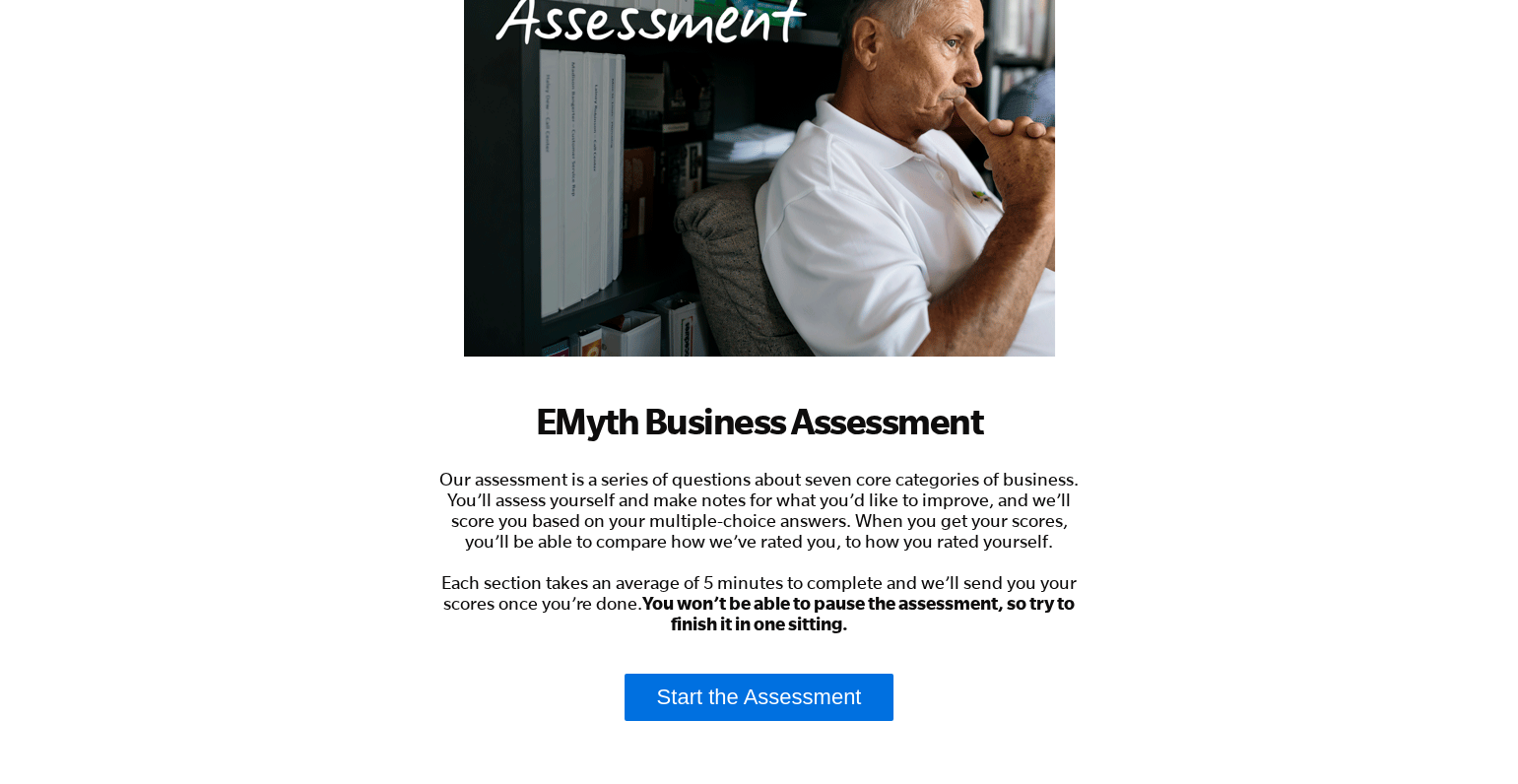 scroll, scrollTop: 395, scrollLeft: 0, axis: vertical 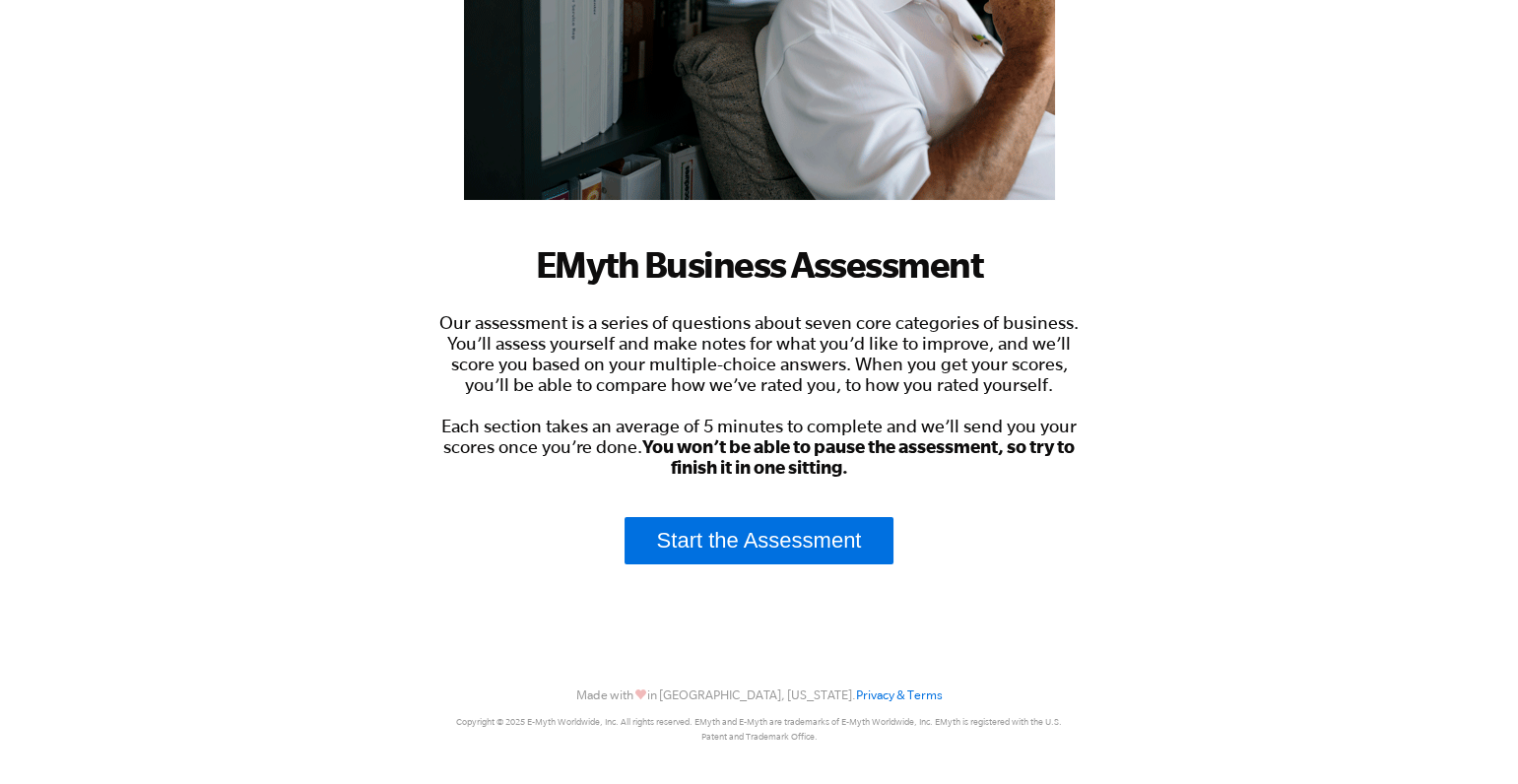 click on "You won’t be able to pause the assessment, so try to finish it in one sitting." at bounding box center [858, 456] 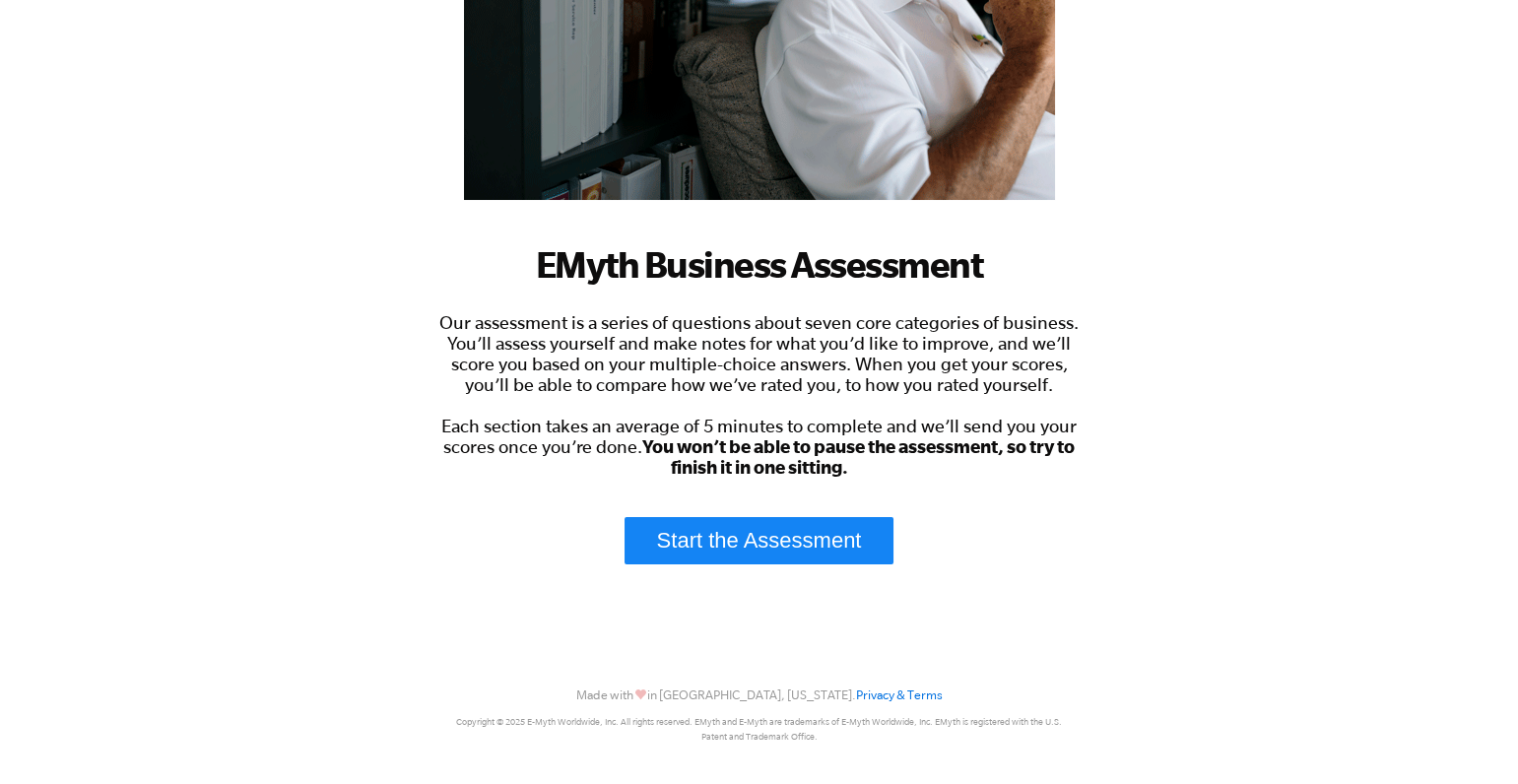 click on "Start the Assessment" at bounding box center (759, 541) 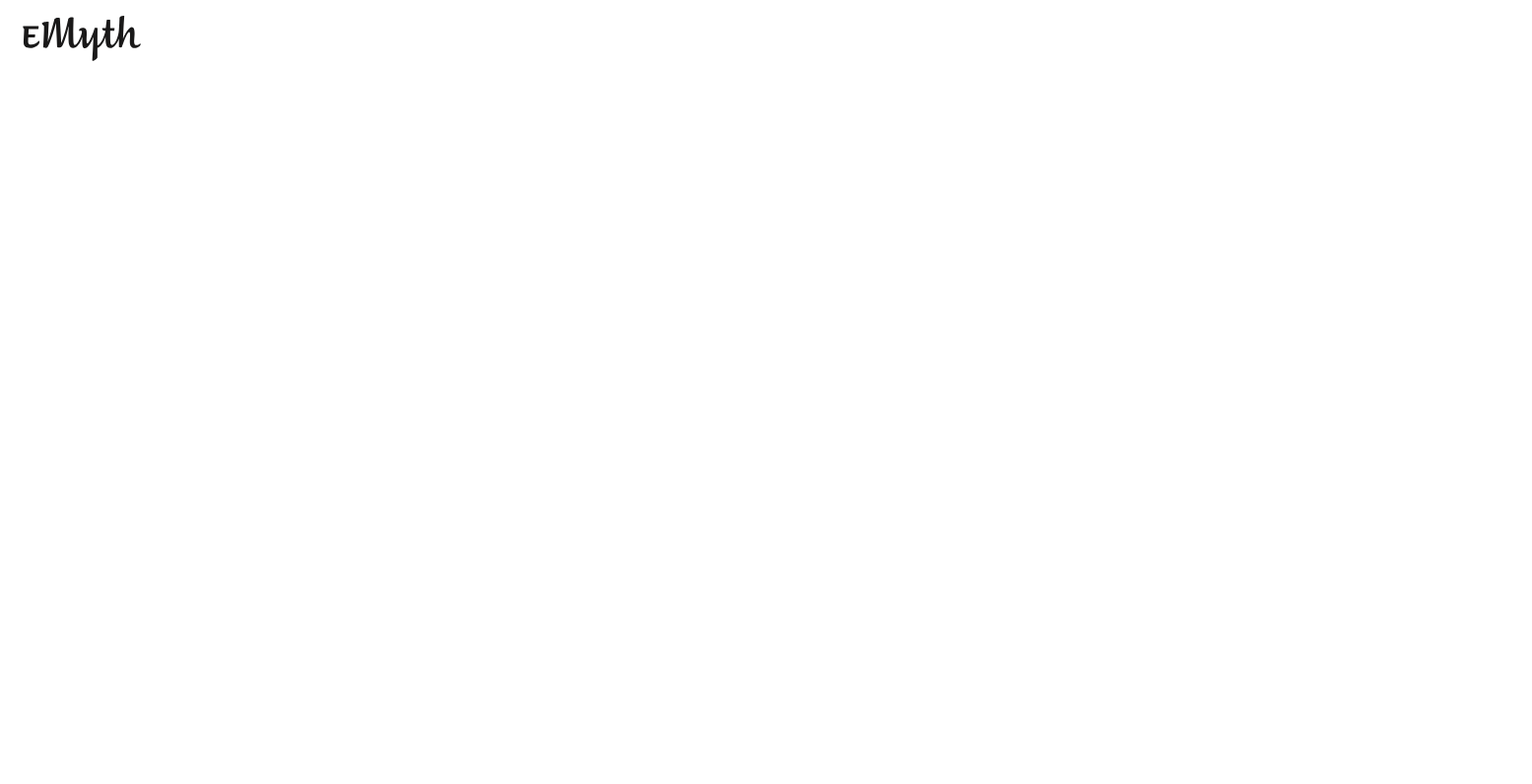 scroll, scrollTop: 0, scrollLeft: 0, axis: both 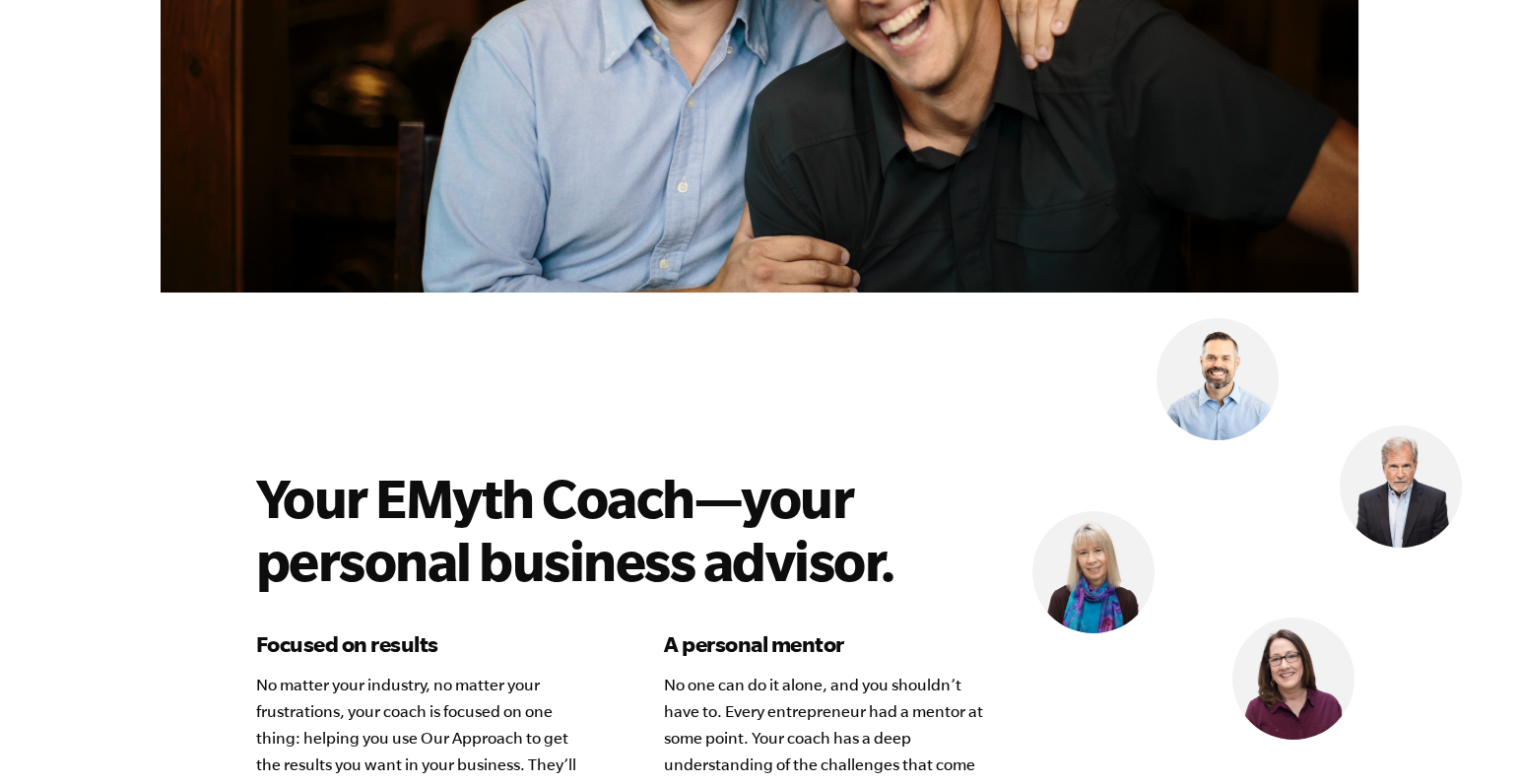 click on "See the Program Roadmap" at bounding box center [885, -475] 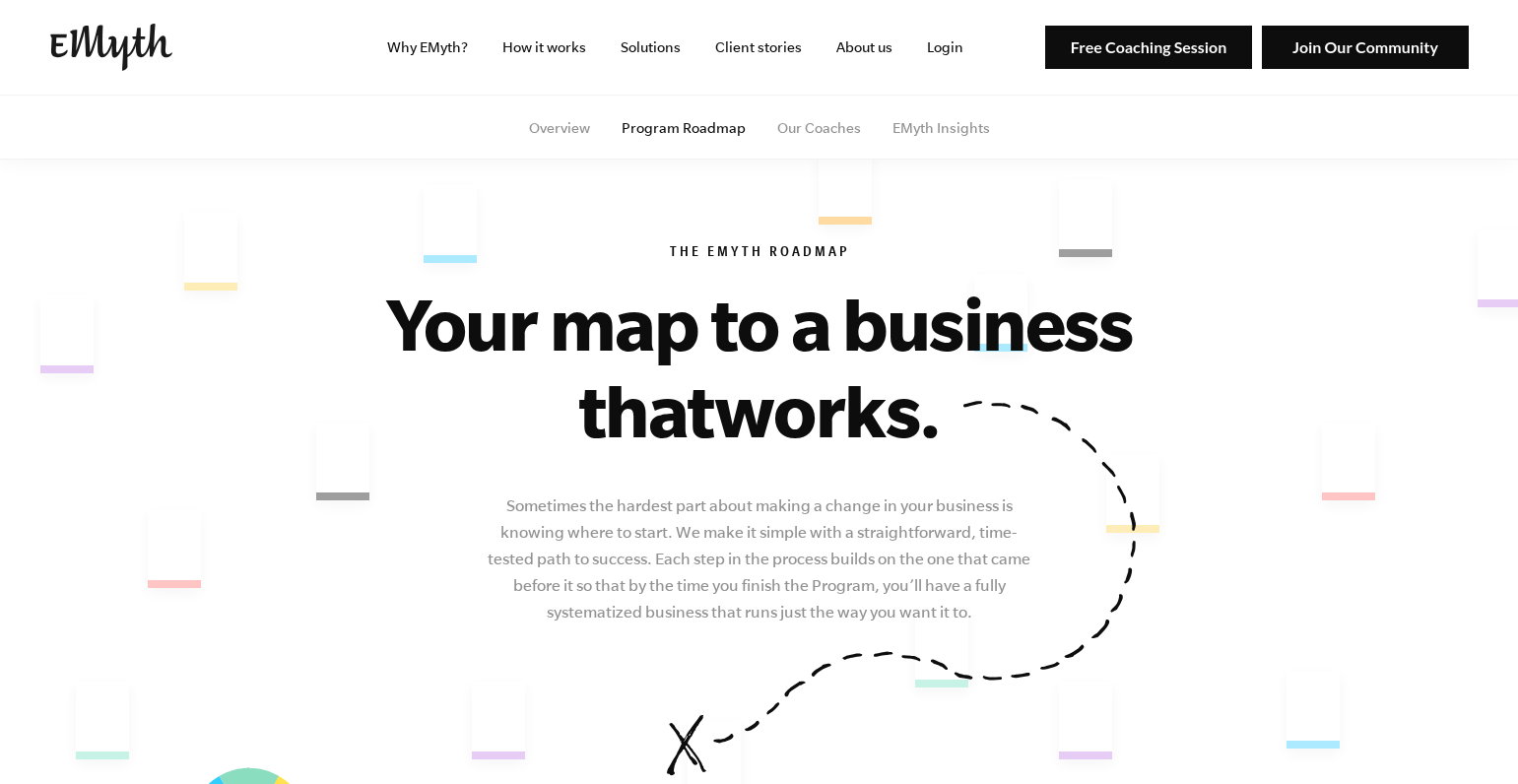 scroll, scrollTop: 0, scrollLeft: 0, axis: both 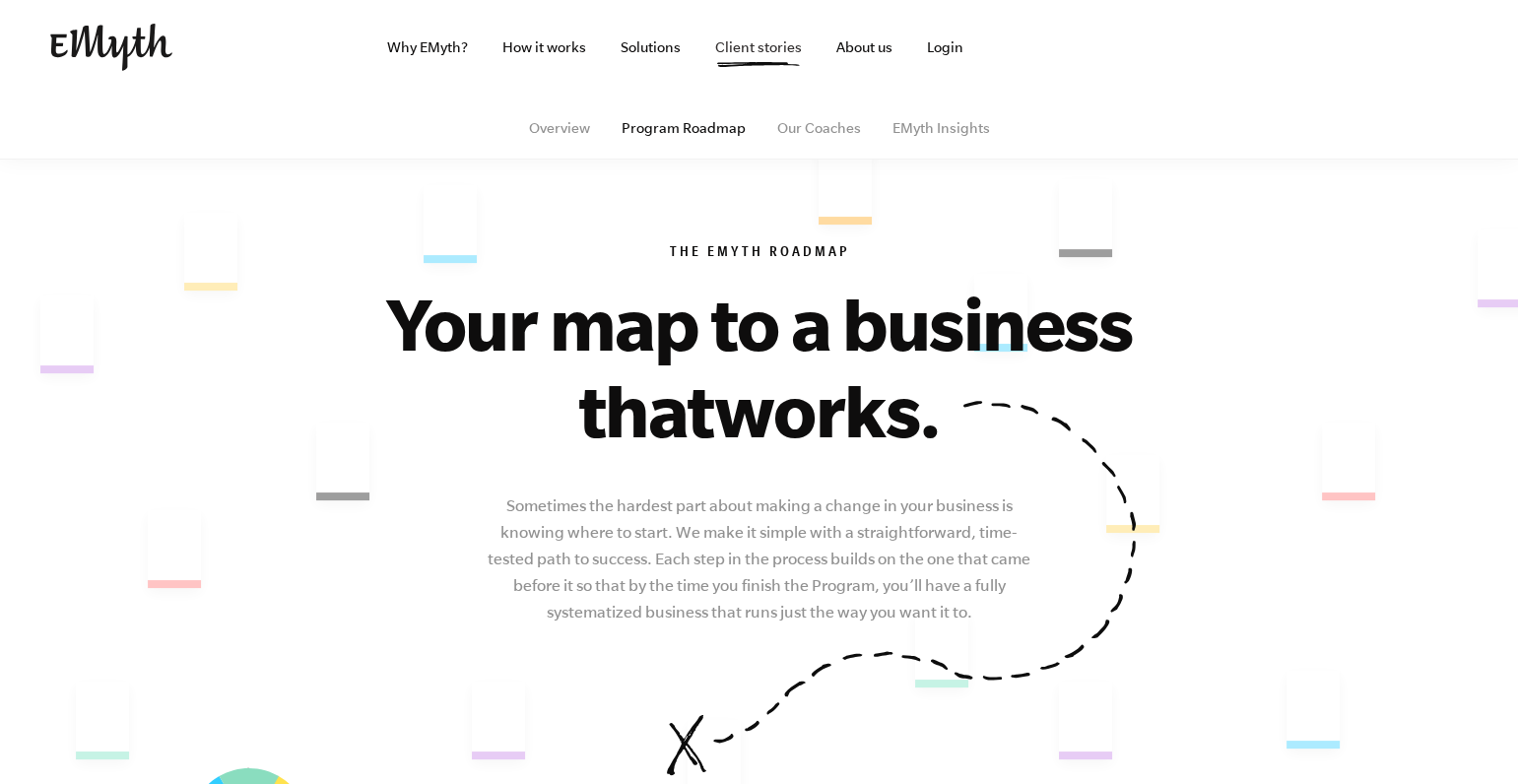 click on "Client stories" at bounding box center [759, 47] 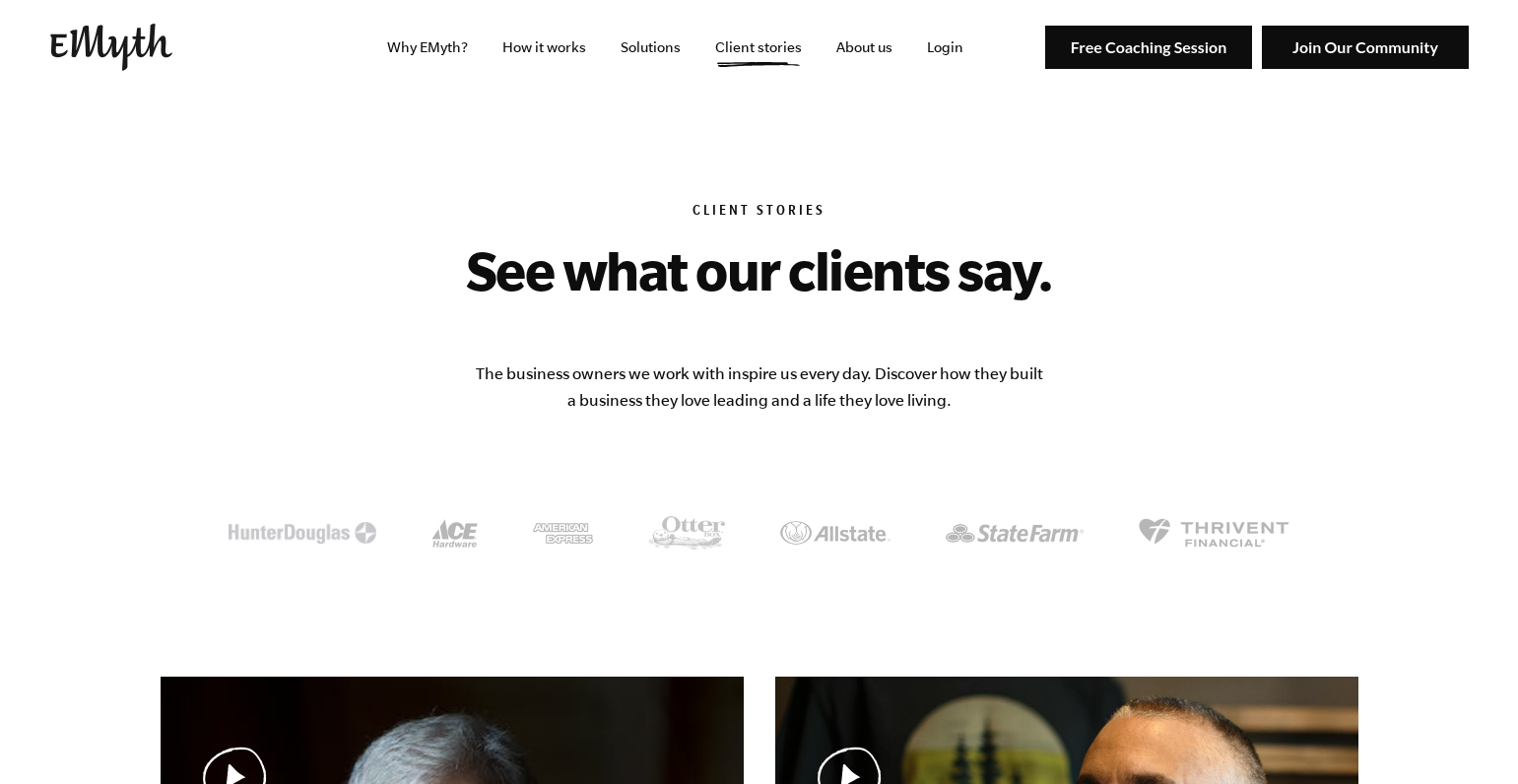 scroll, scrollTop: 0, scrollLeft: 0, axis: both 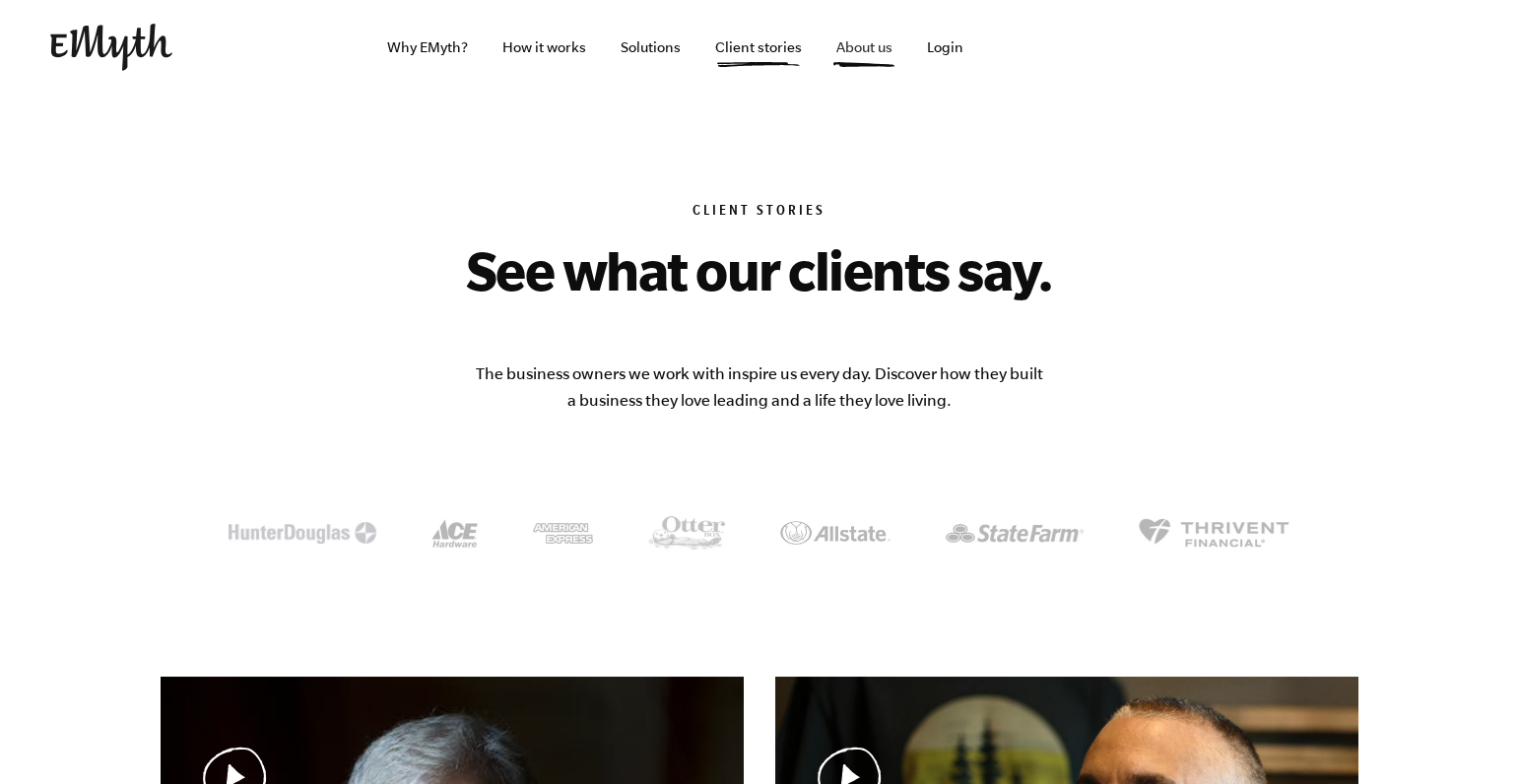 click on "About us" at bounding box center [864, 47] 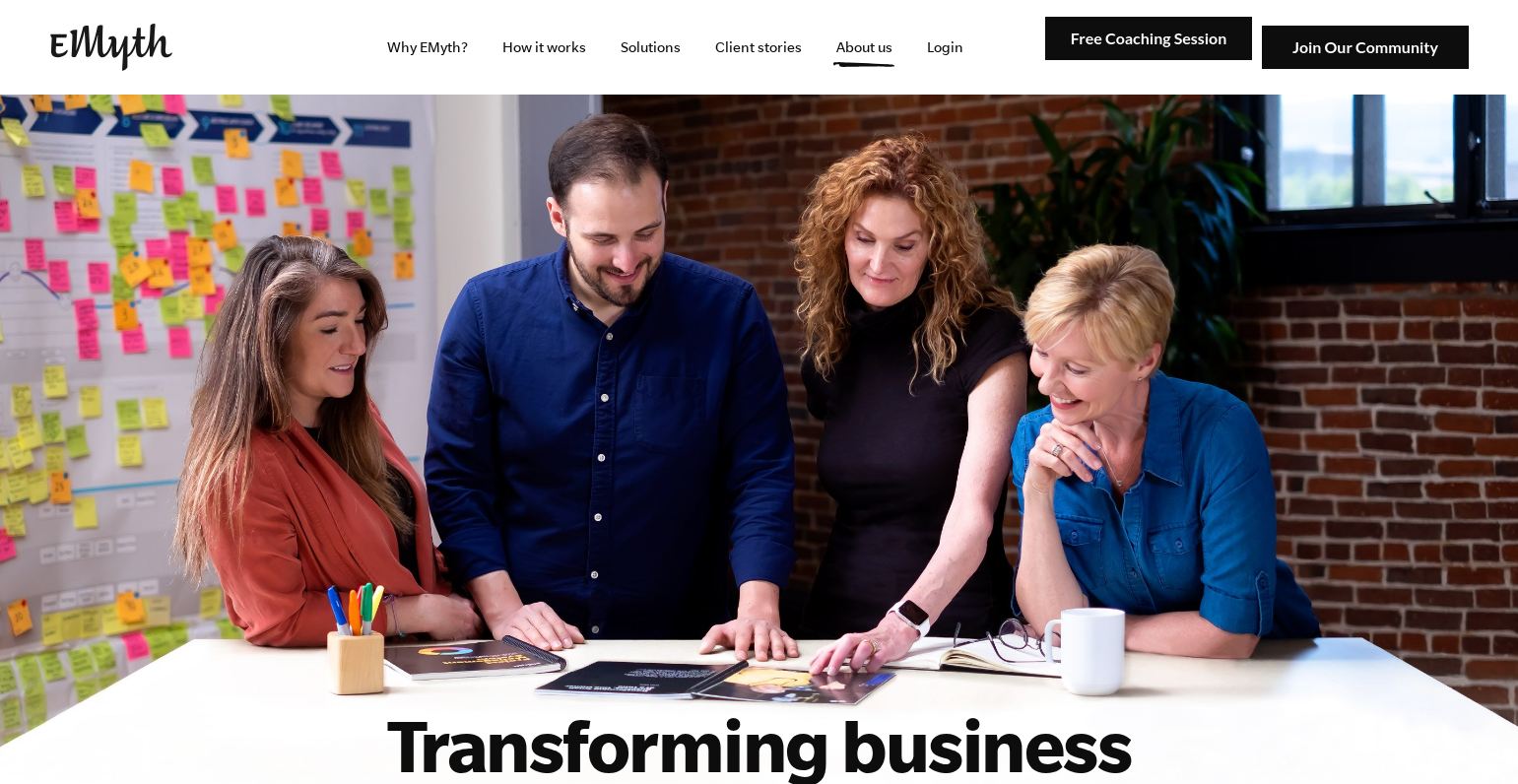 scroll, scrollTop: 0, scrollLeft: 0, axis: both 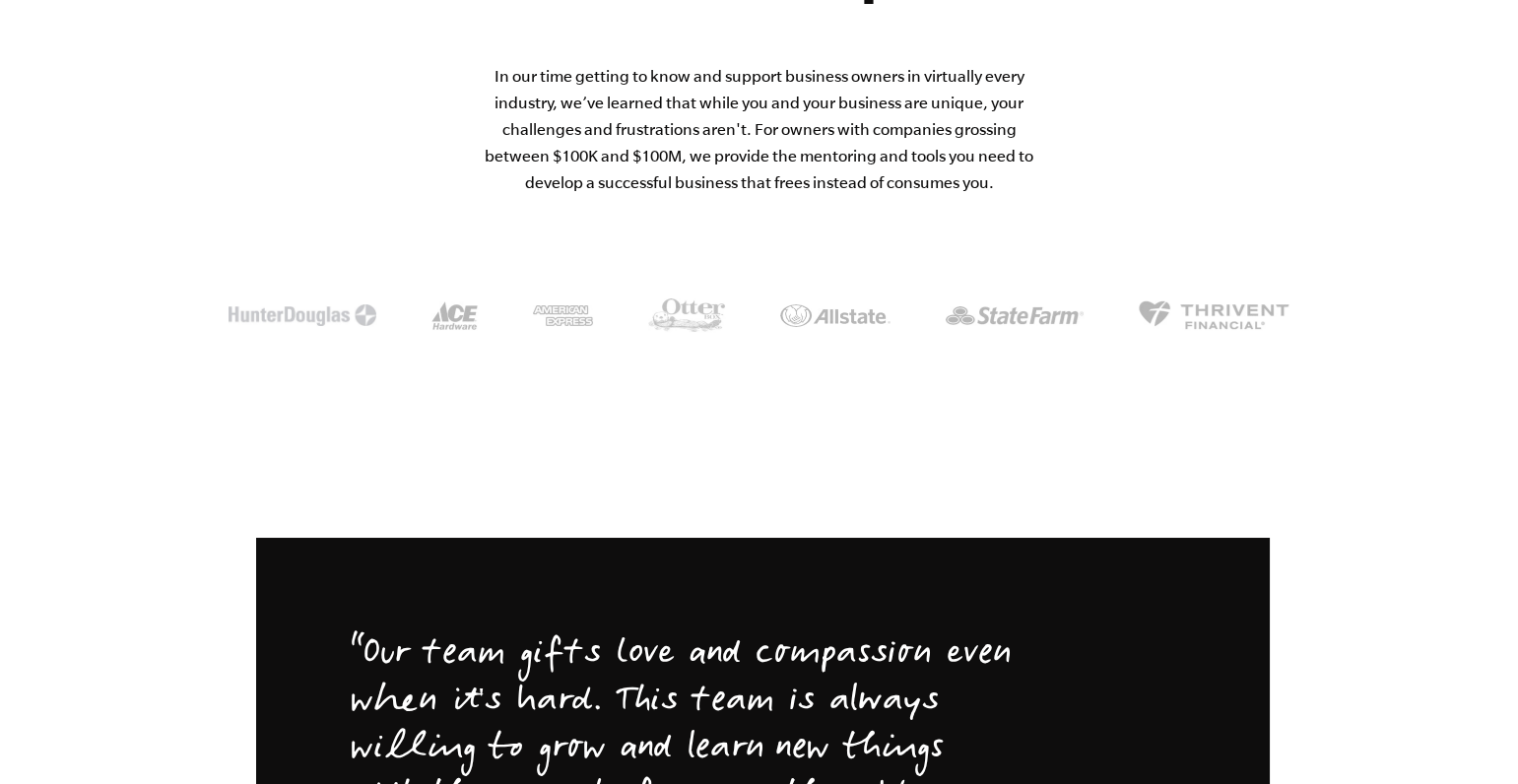 click on "1979
The original small business coaching program
The EMyth Small Business Development Program is built as a high-impact, low-cost prototype to be delivered and tested first in the San Francisco Bay Area." at bounding box center [929, -579] 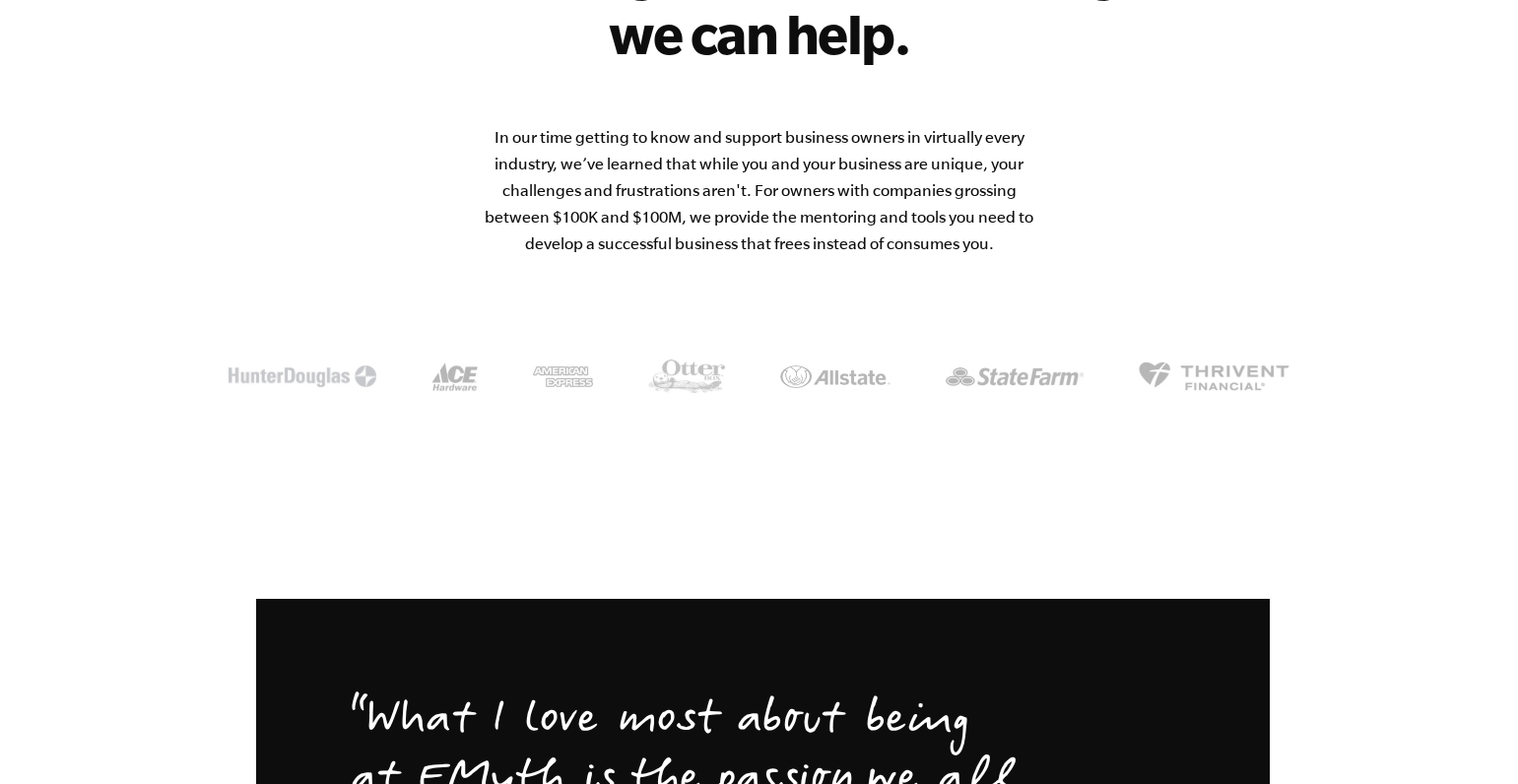 scroll, scrollTop: 3169, scrollLeft: 0, axis: vertical 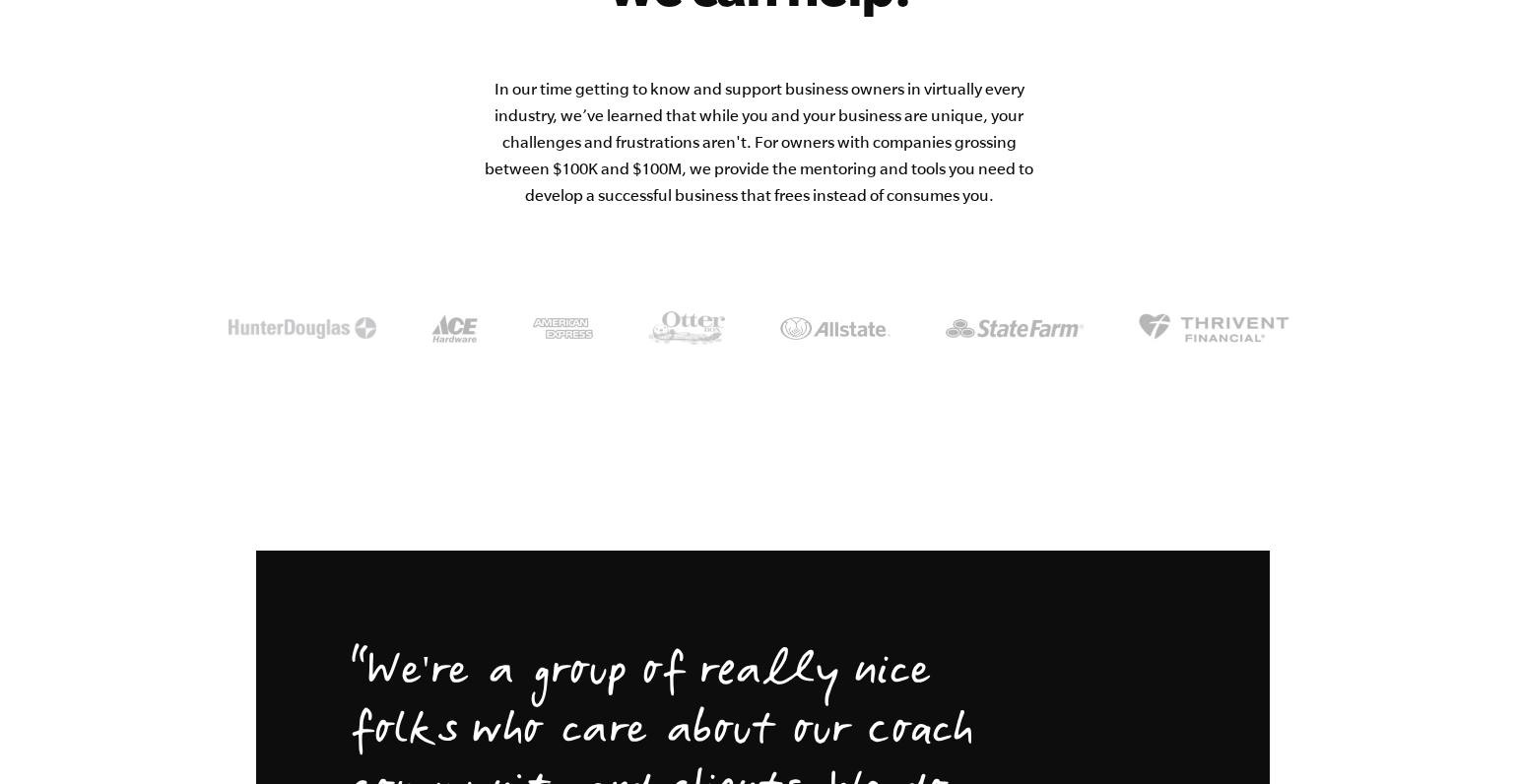 click on "Next" at bounding box center [1319, -335] 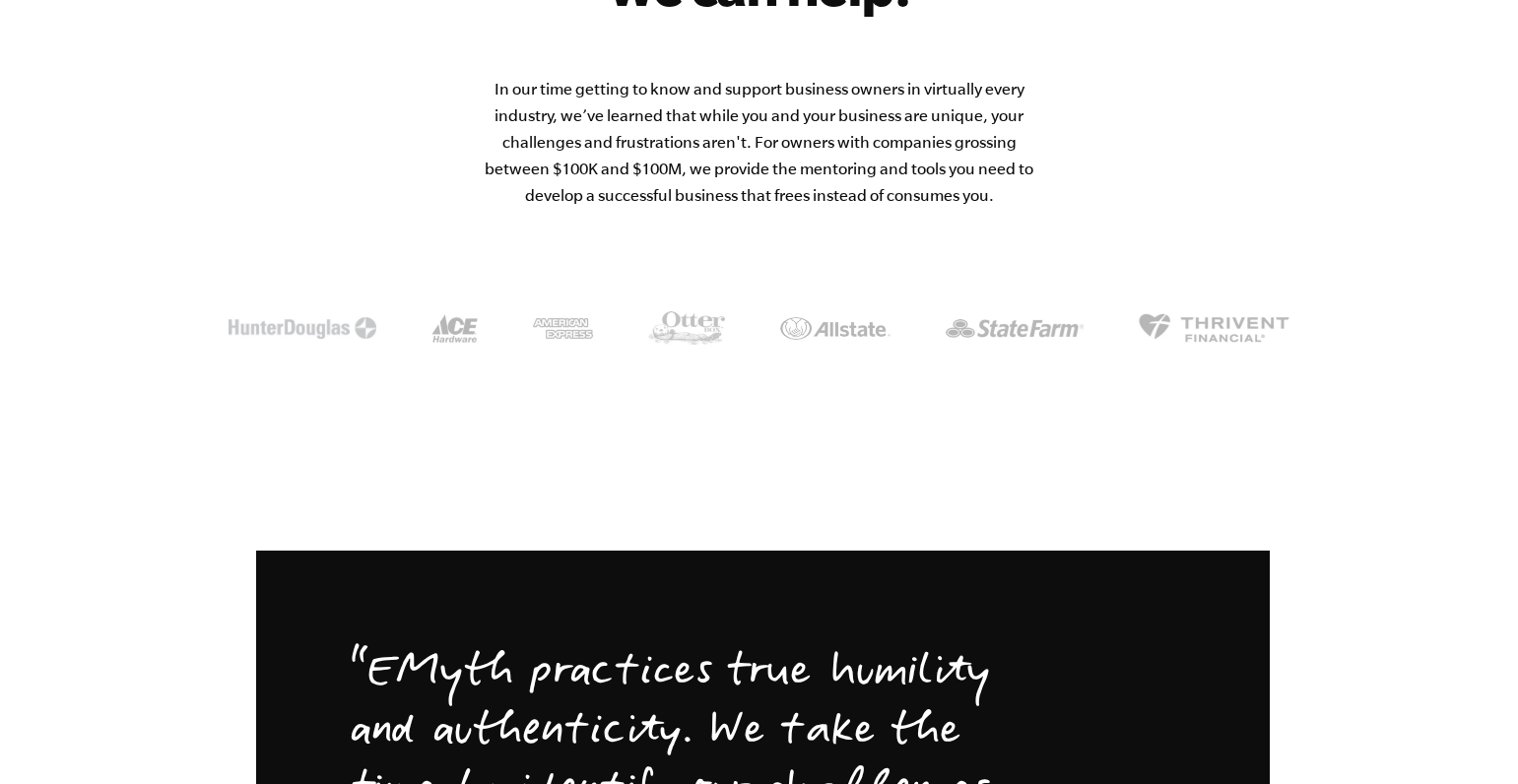 click on "Next" at bounding box center (1319, -335) 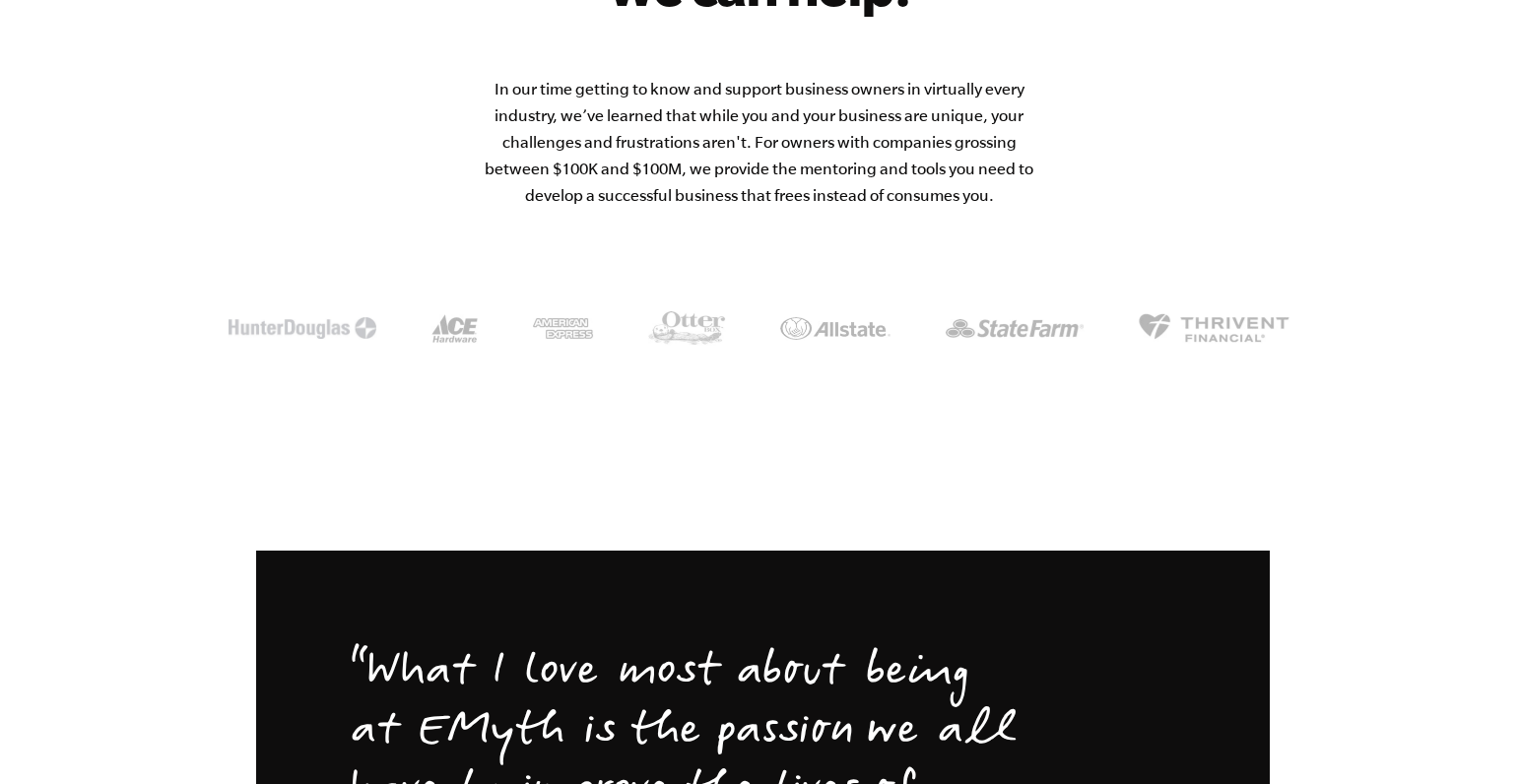 click on "Next" at bounding box center [1319, -335] 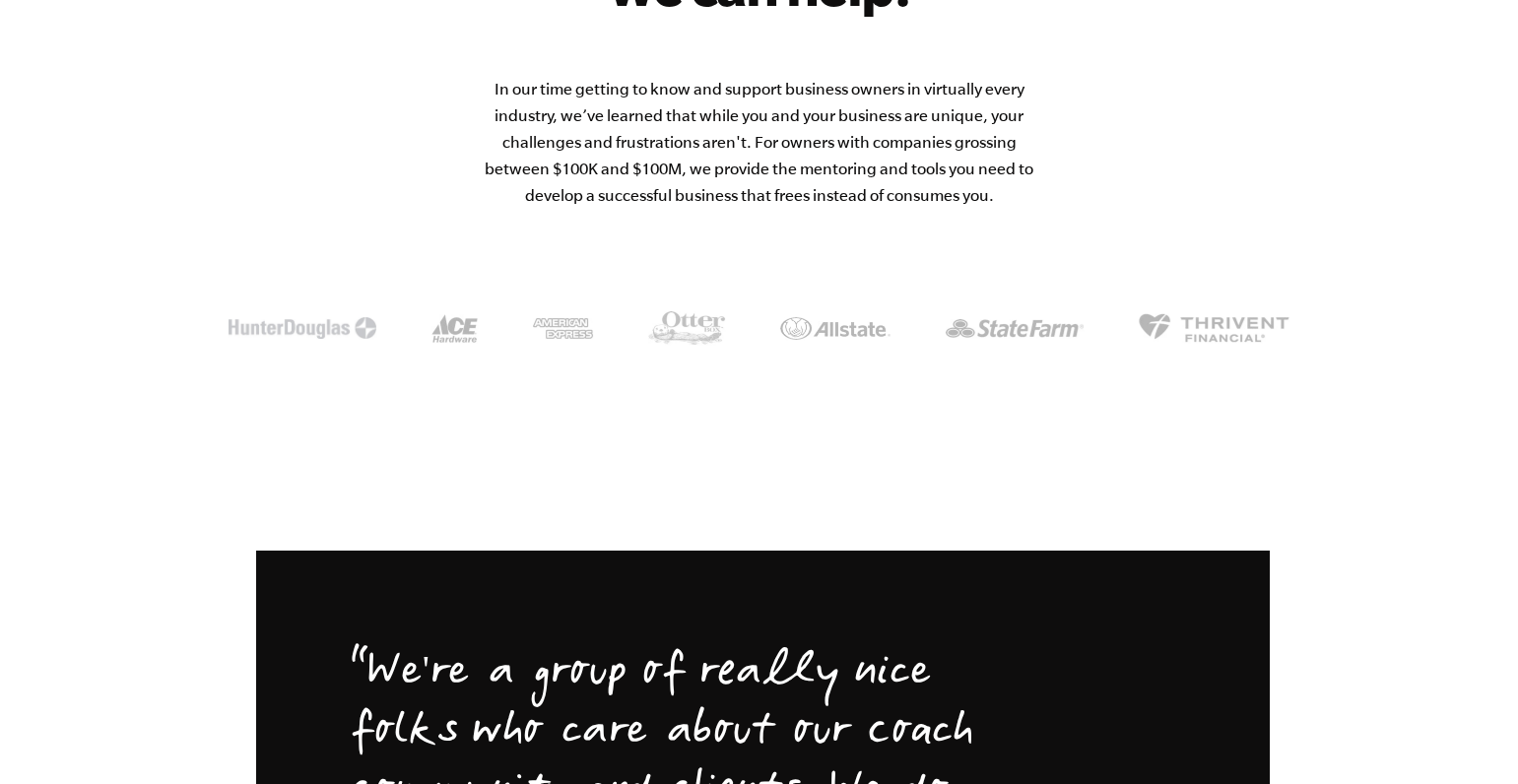 click on "1
2
3
4
5
6
7
8
9
10
11
12
13
1977
The vision that launches an industry
Michael E. Gerber starts the company in San Mateo, California, “to transform small business worldwide, one small business owner at a time.”
1979
The original small business coaching program
The EMyth Small Business Development Program is built as a high-impact, low-cost prototype to be delivered and tested first in the San Francisco Bay Area.
1982
The partnership behind the business and the brand
1986 on" at bounding box center (759, -517) 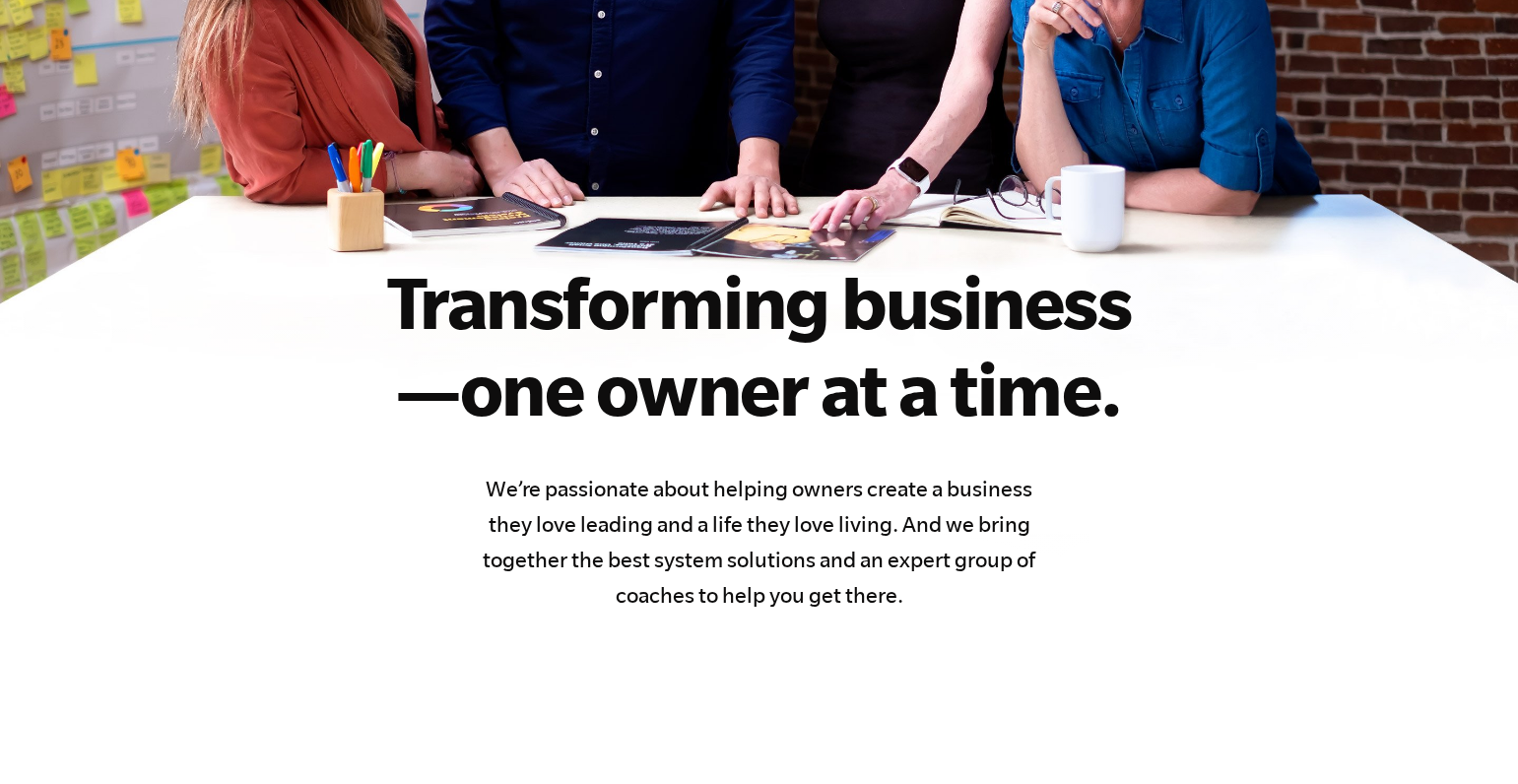 scroll, scrollTop: 0, scrollLeft: 0, axis: both 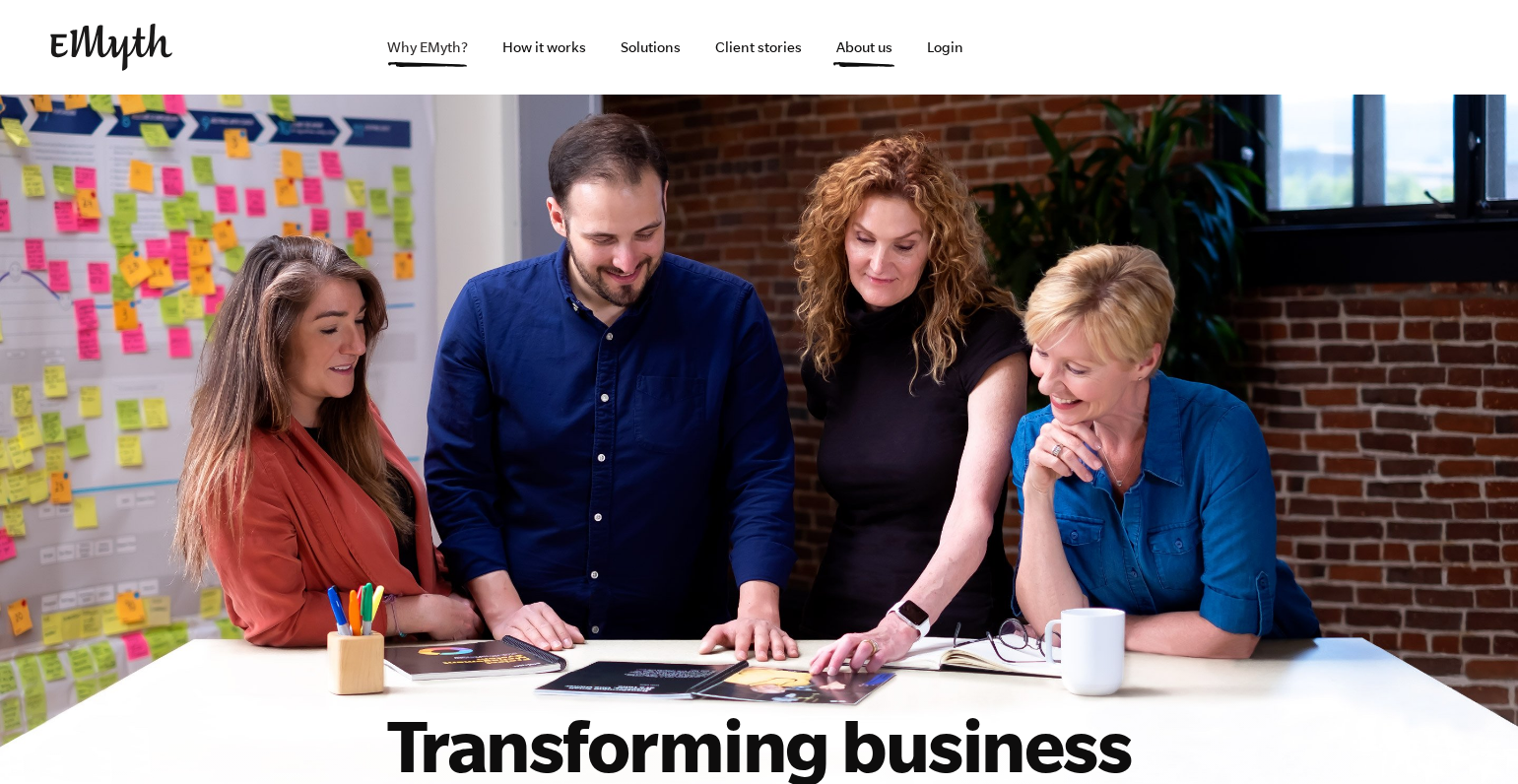 click on "Why EMyth?" at bounding box center [428, 47] 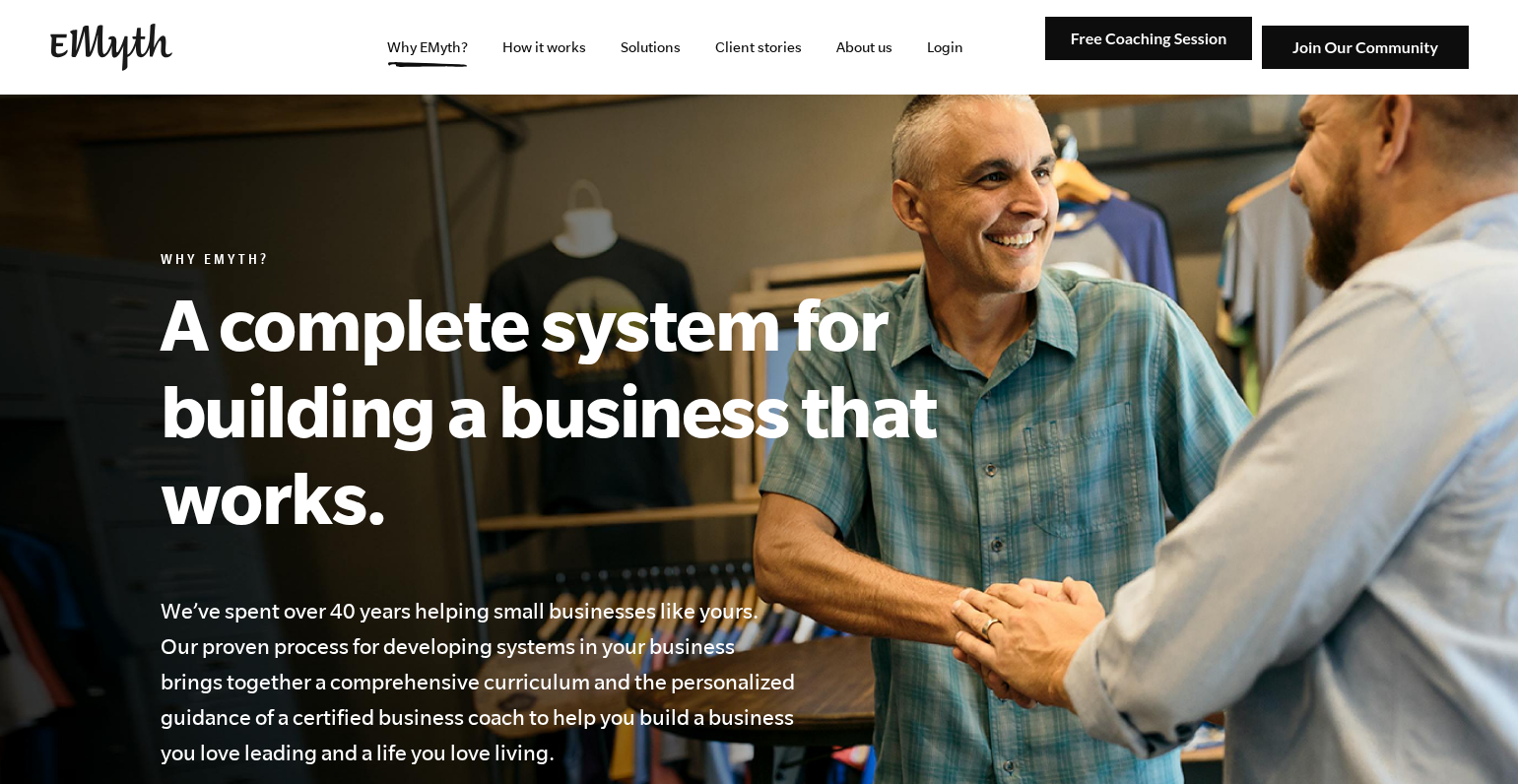 scroll, scrollTop: 0, scrollLeft: 0, axis: both 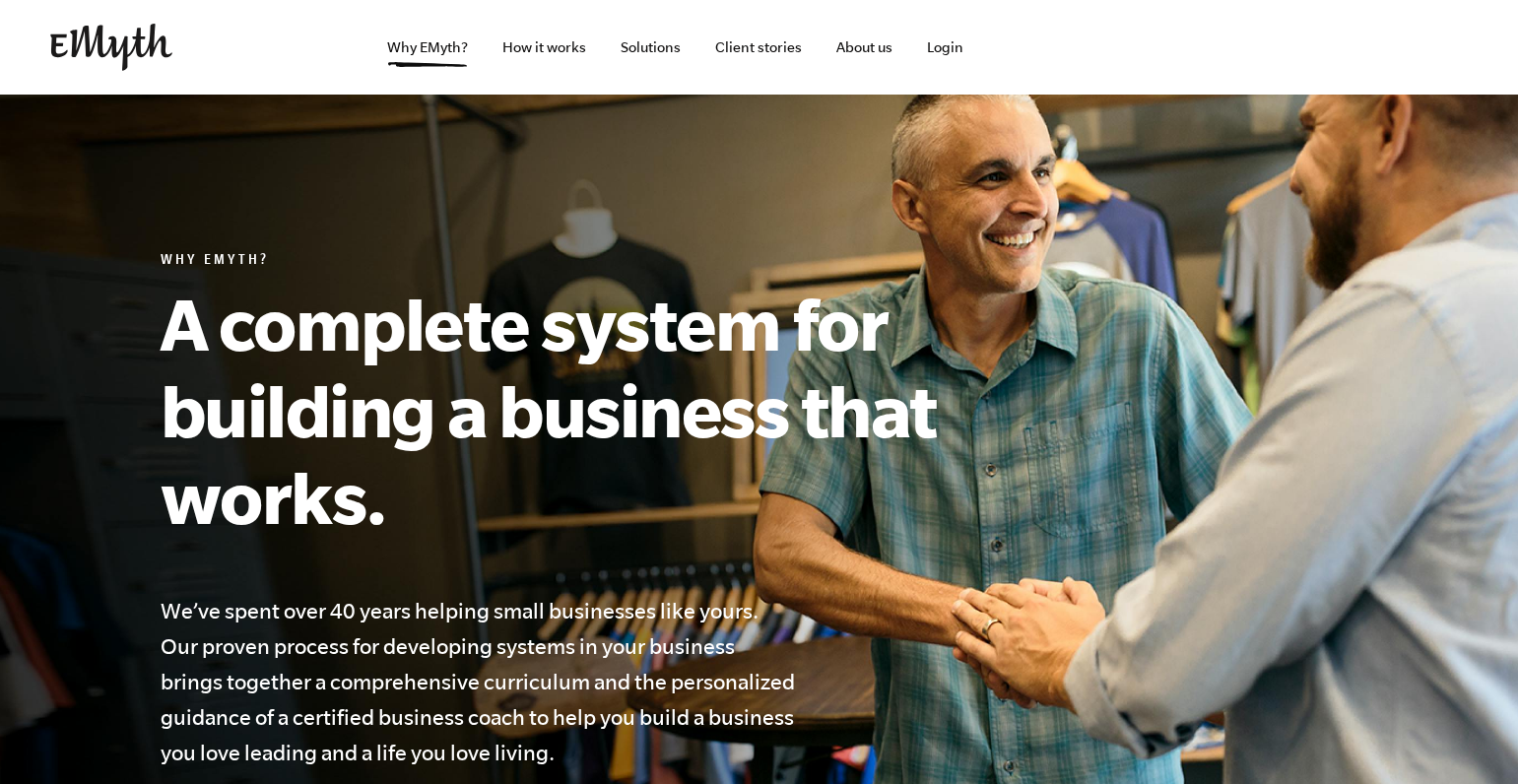 click at bounding box center [111, 47] 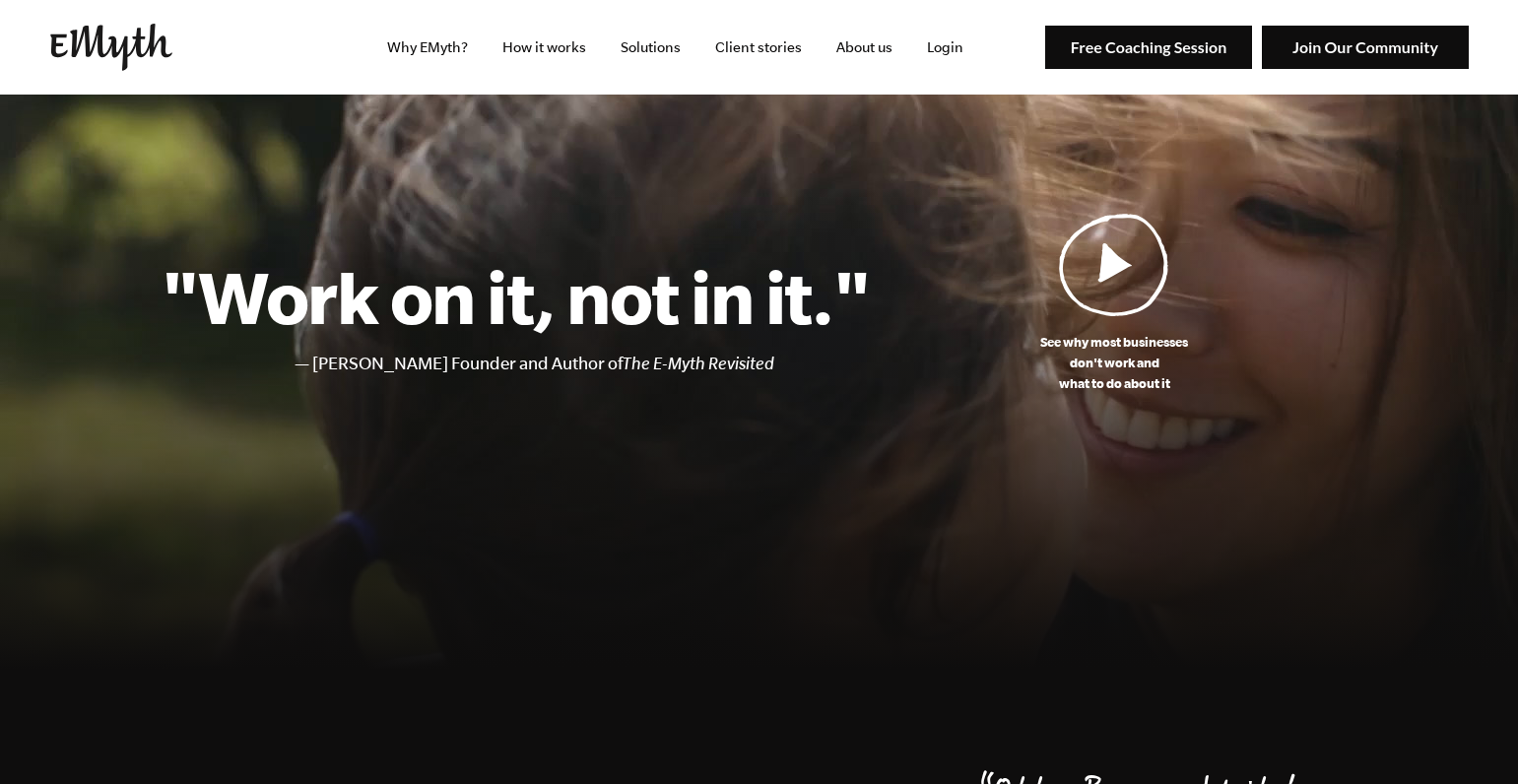 scroll, scrollTop: 0, scrollLeft: 0, axis: both 